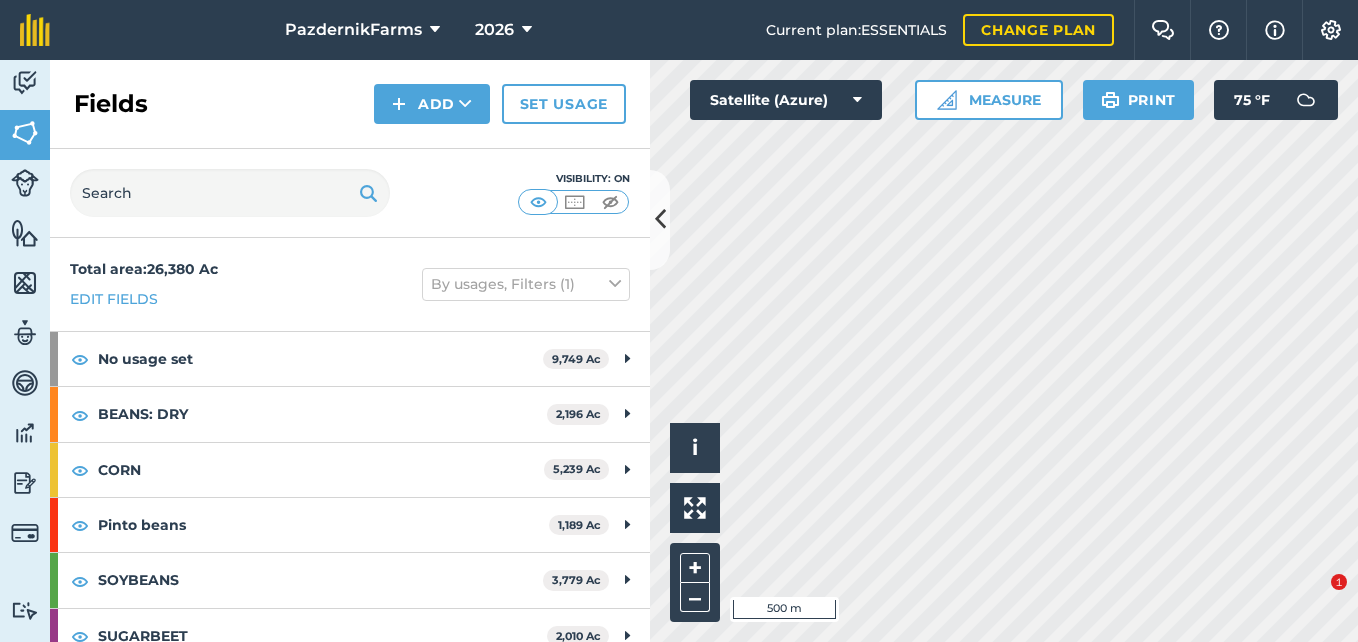 scroll, scrollTop: 0, scrollLeft: 0, axis: both 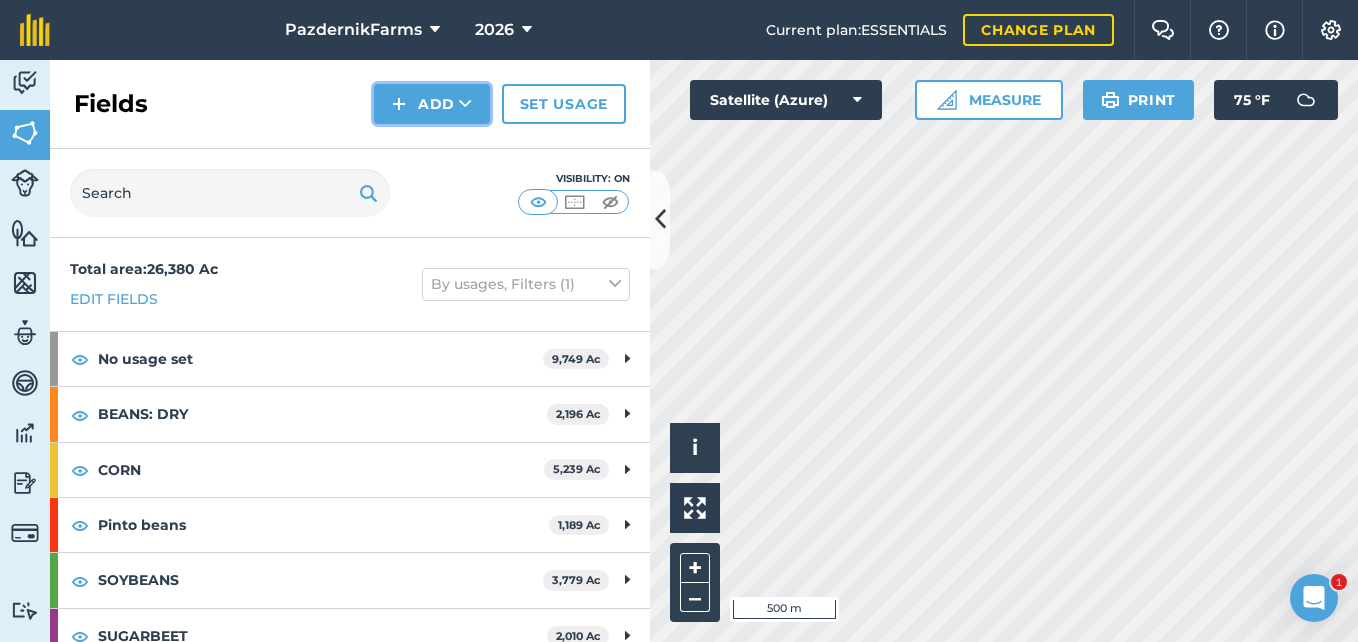 click on "Add" at bounding box center [432, 104] 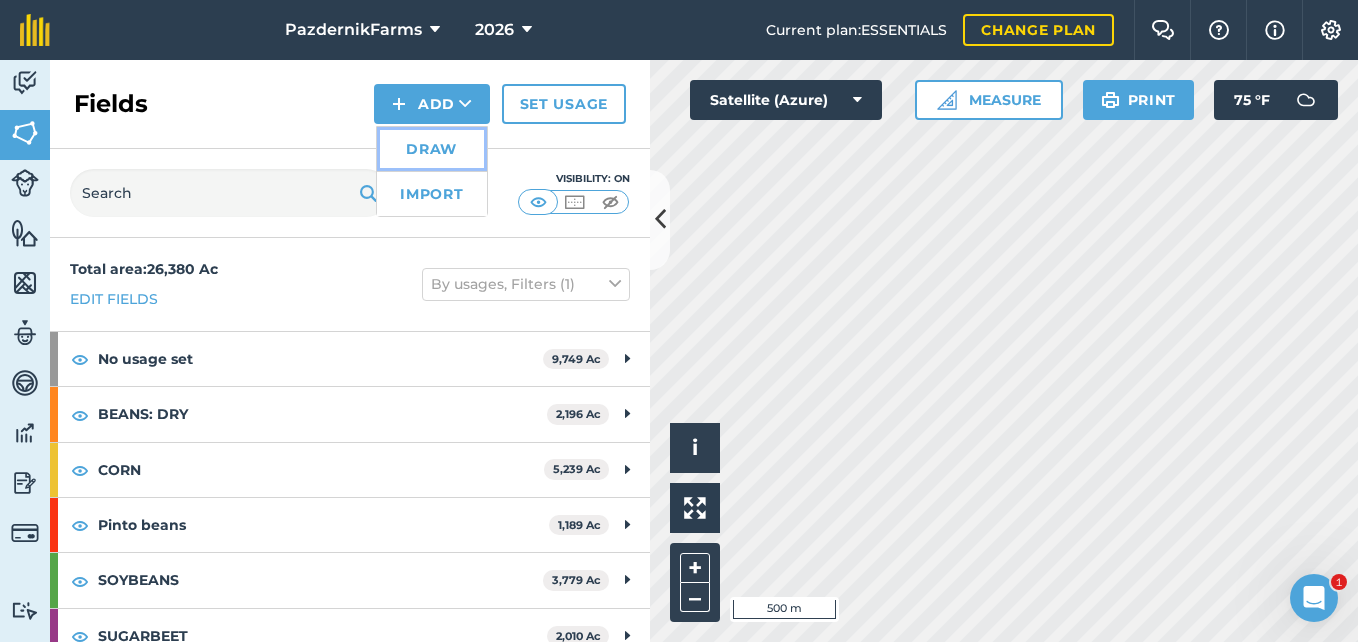click on "Draw" at bounding box center (432, 149) 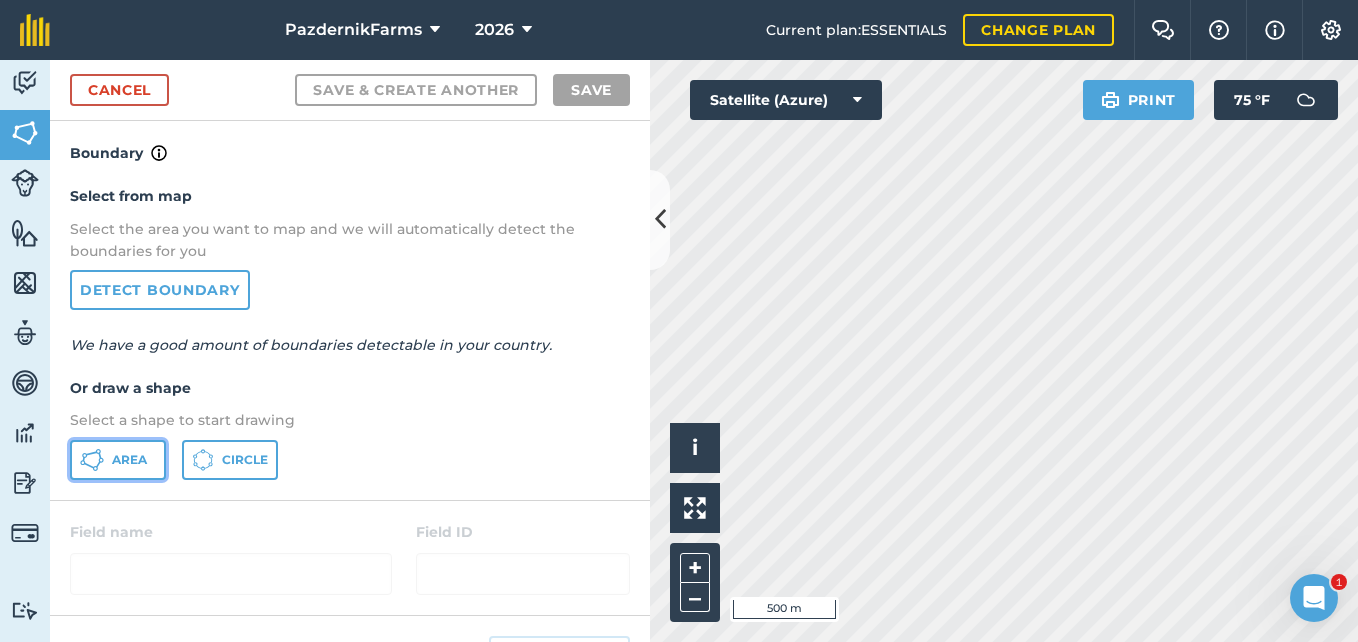 click on "Area" at bounding box center [129, 460] 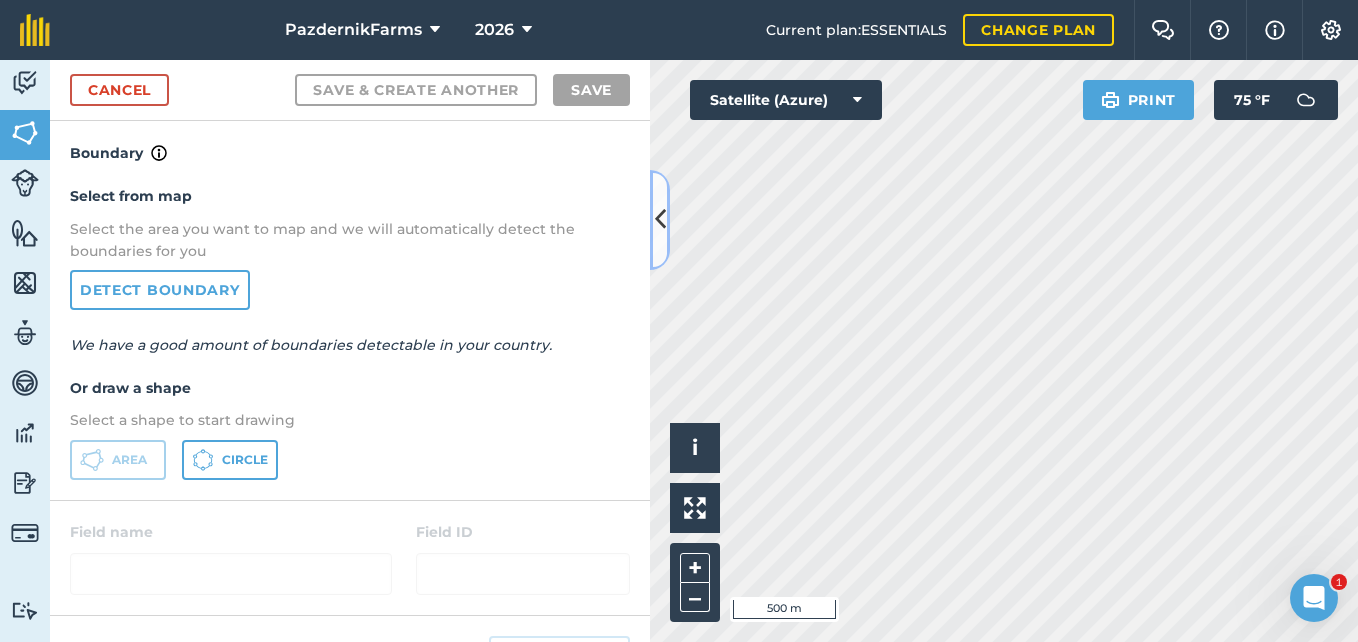 click at bounding box center (660, 219) 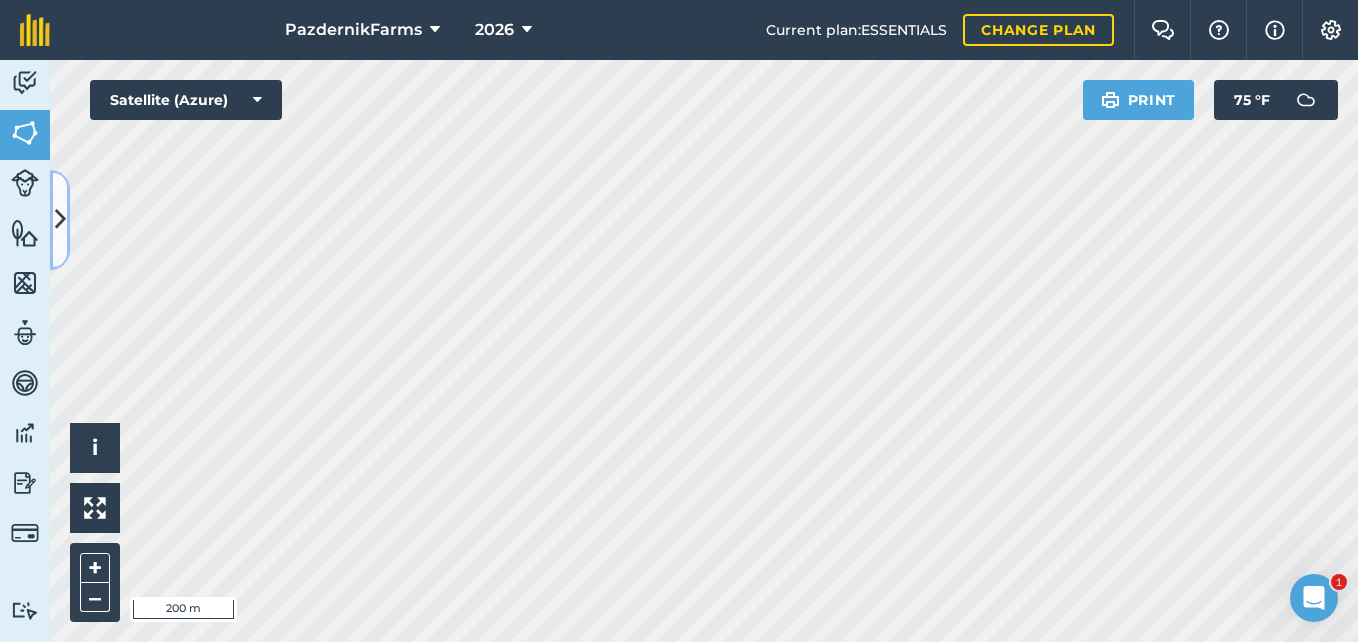 click at bounding box center [60, 219] 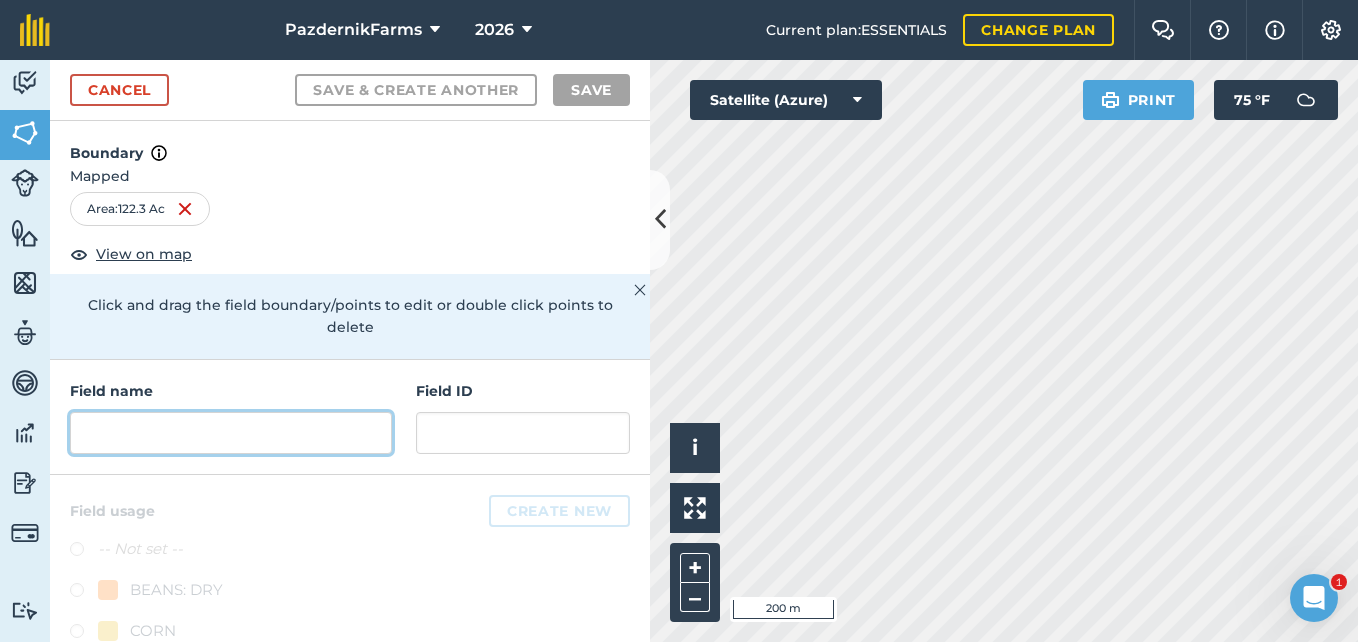 click at bounding box center (231, 433) 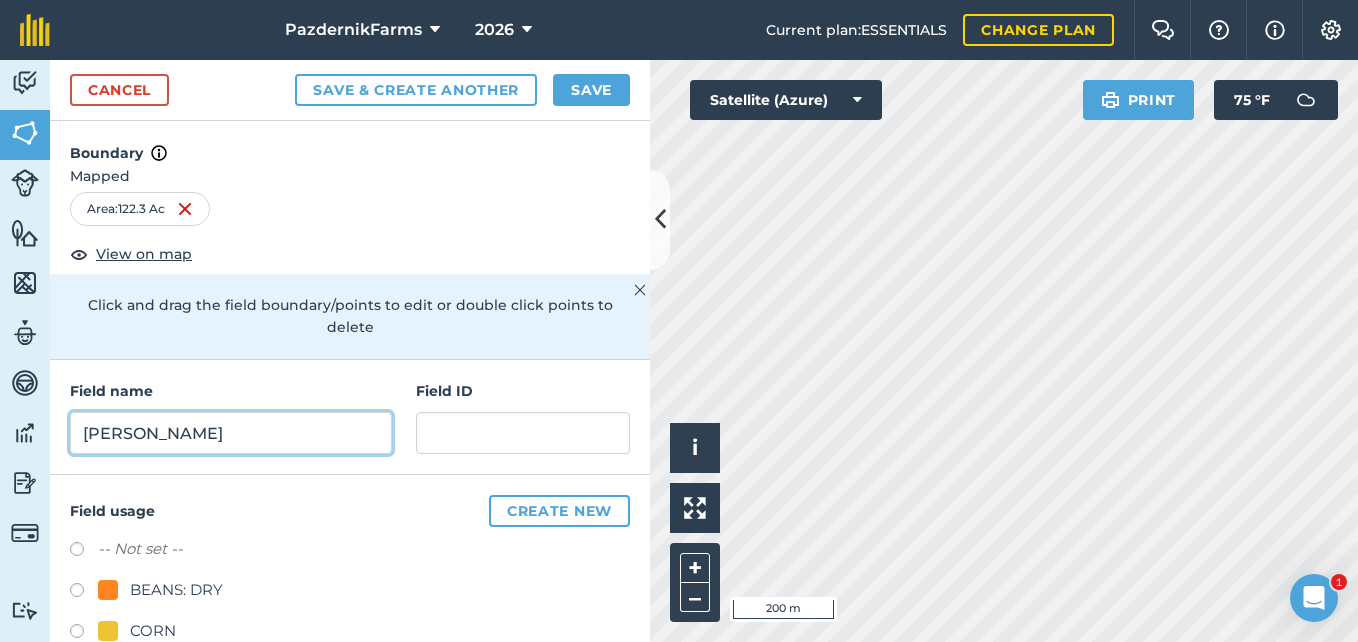 type on "[PERSON_NAME]" 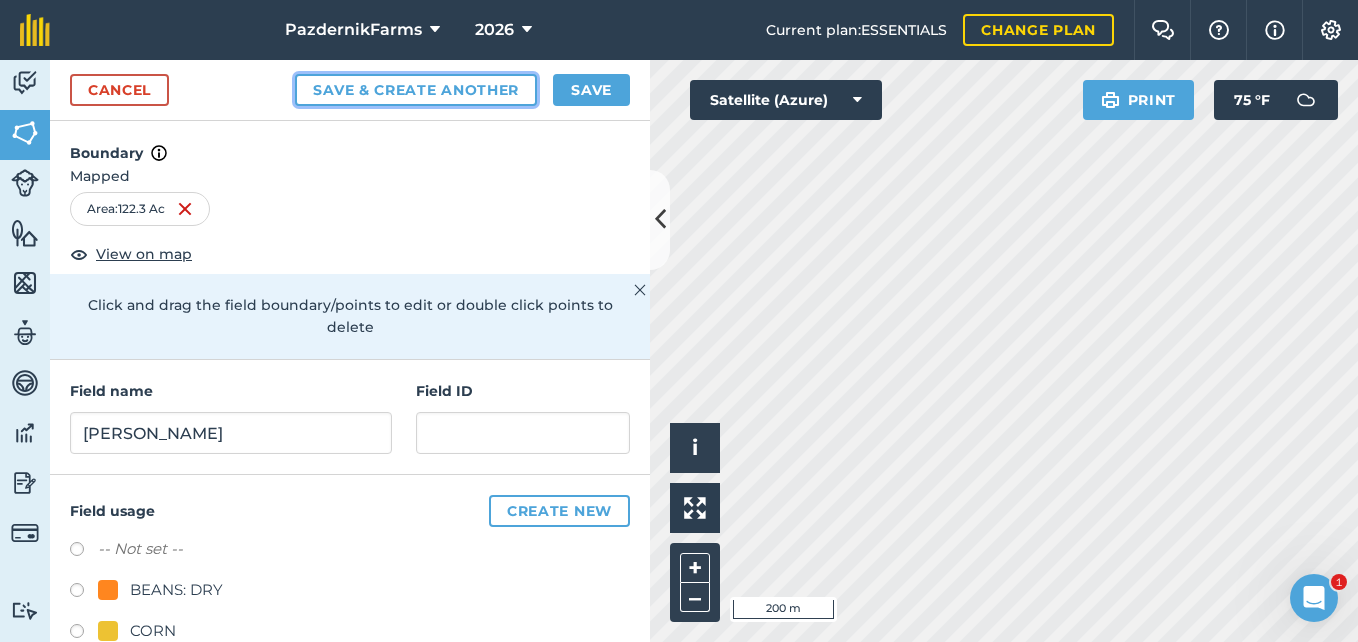 click on "Save & Create Another" at bounding box center (416, 90) 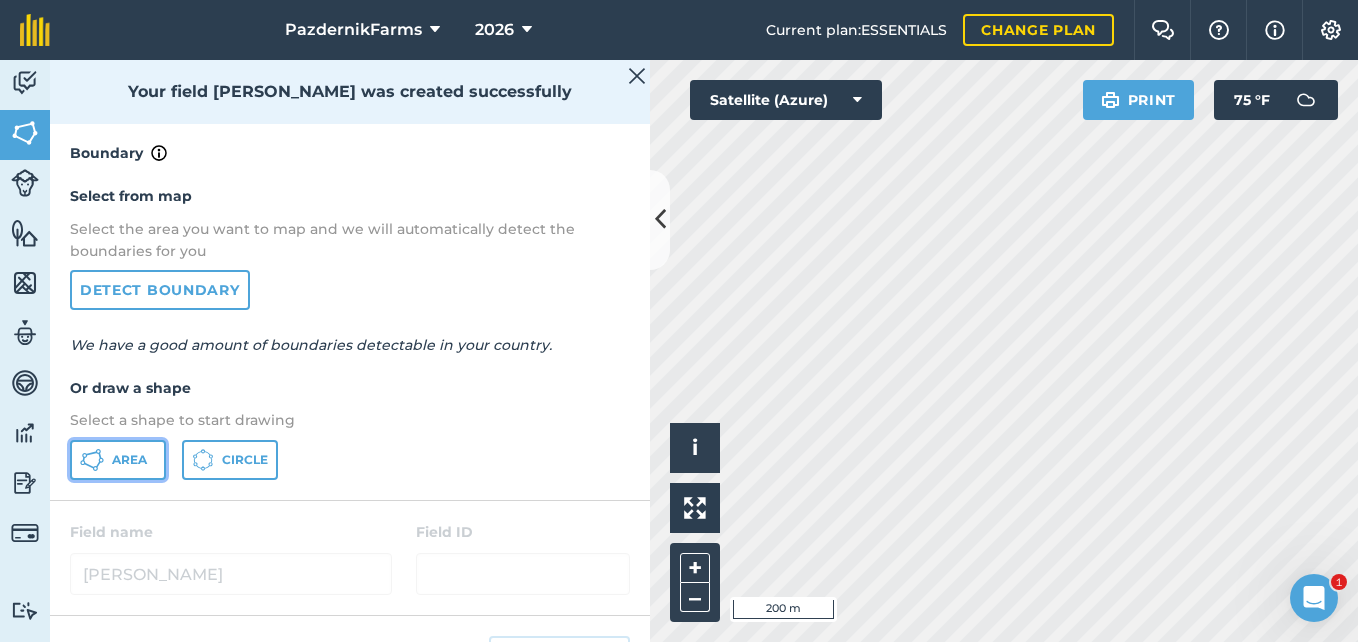 click on "Area" at bounding box center (118, 460) 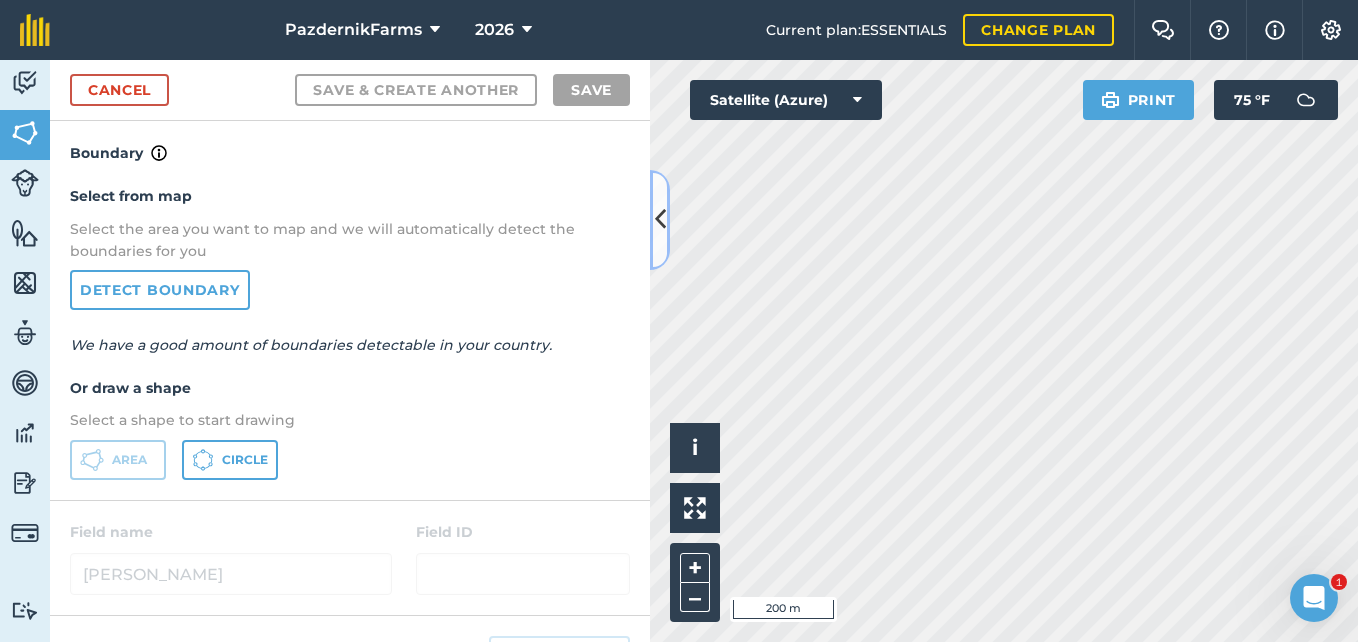 click at bounding box center (660, 219) 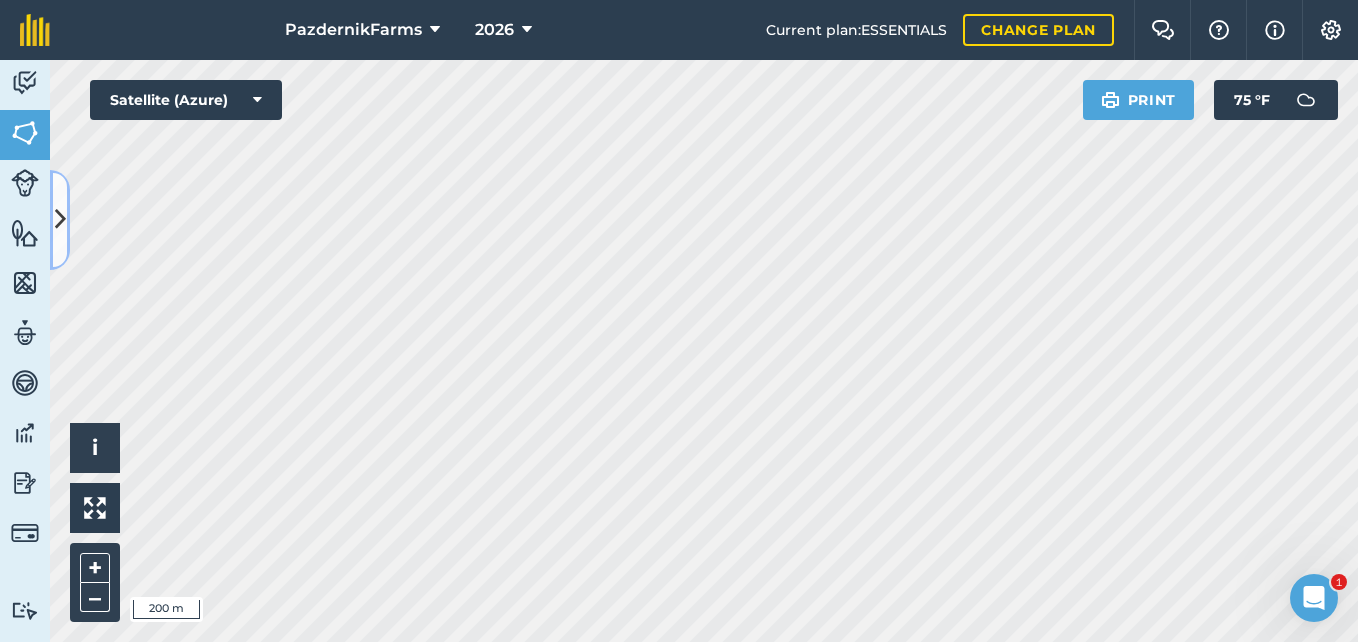 click at bounding box center [60, 220] 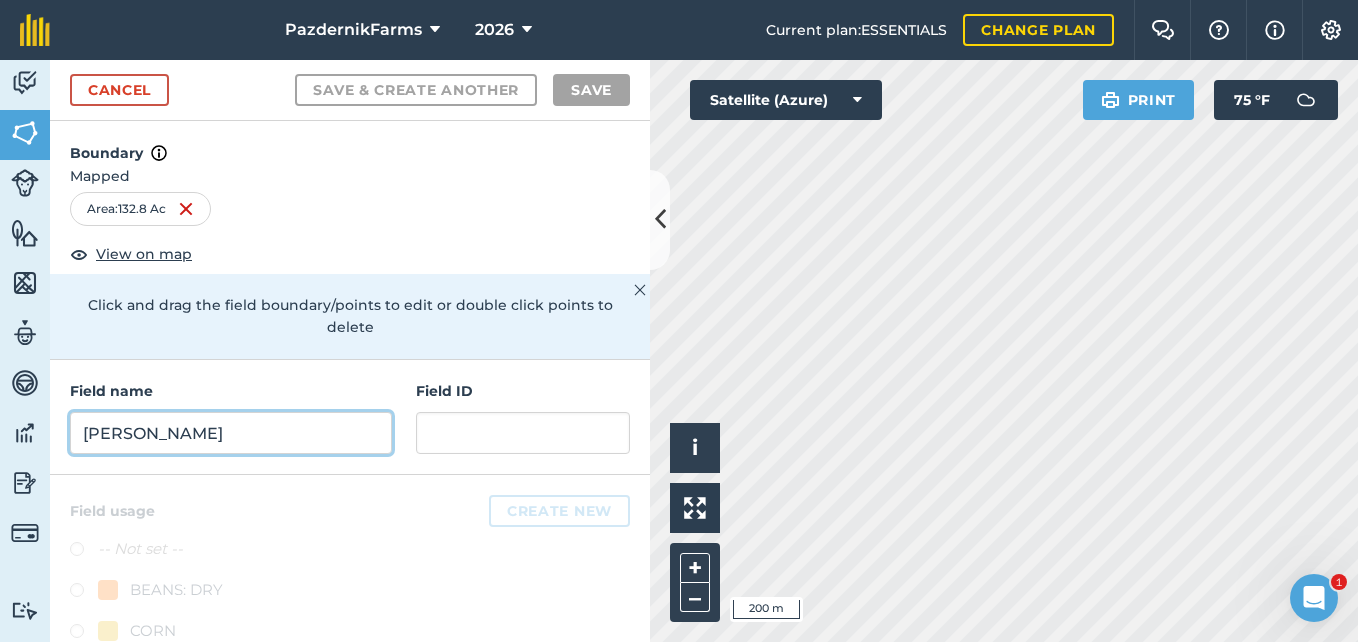 click on "[PERSON_NAME]" at bounding box center [231, 433] 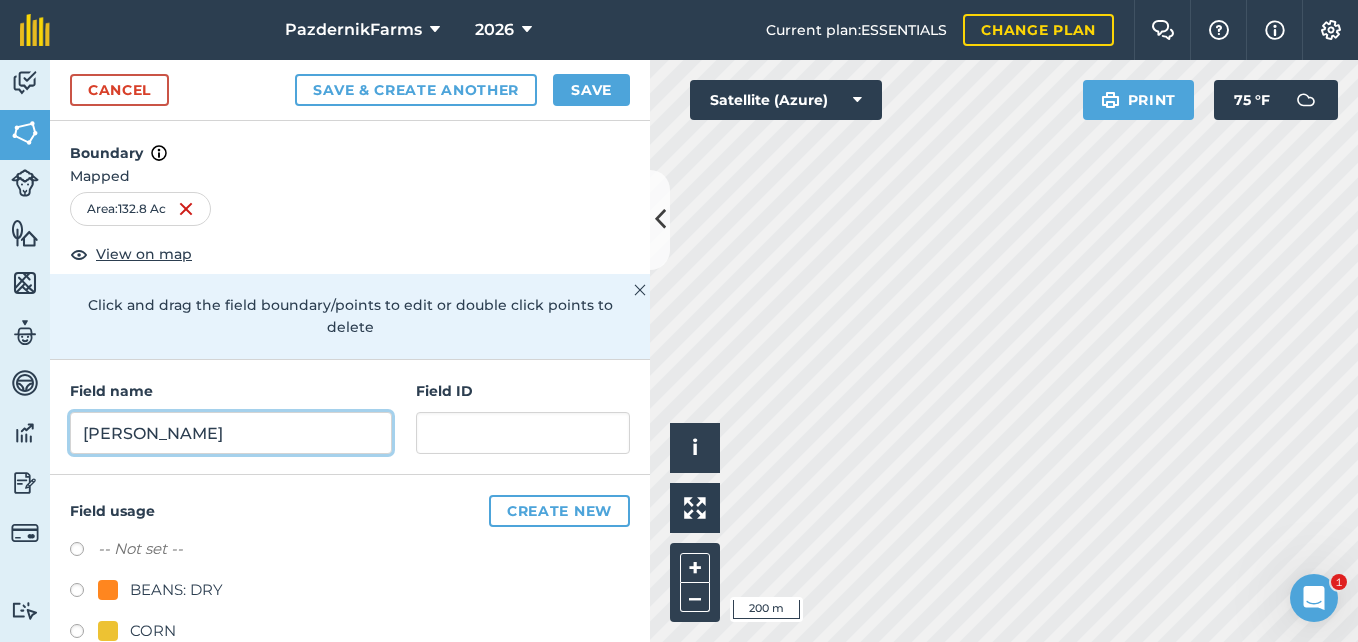 type on "[PERSON_NAME]" 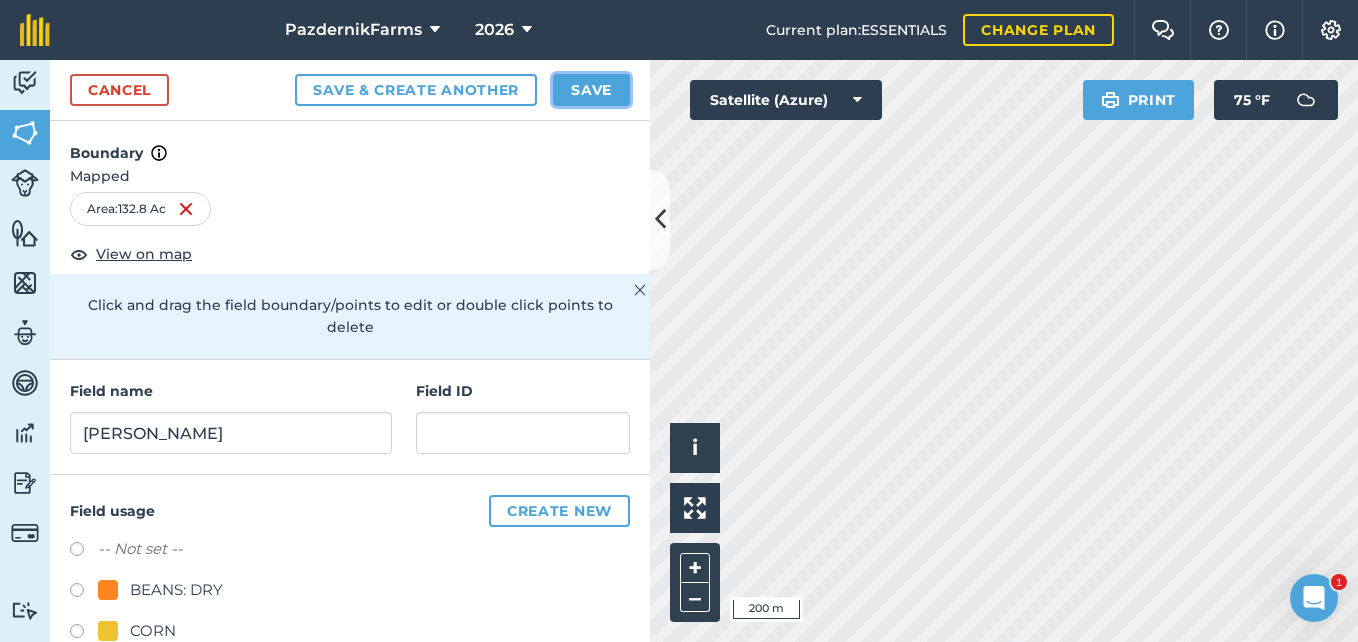 click on "Save" at bounding box center (591, 90) 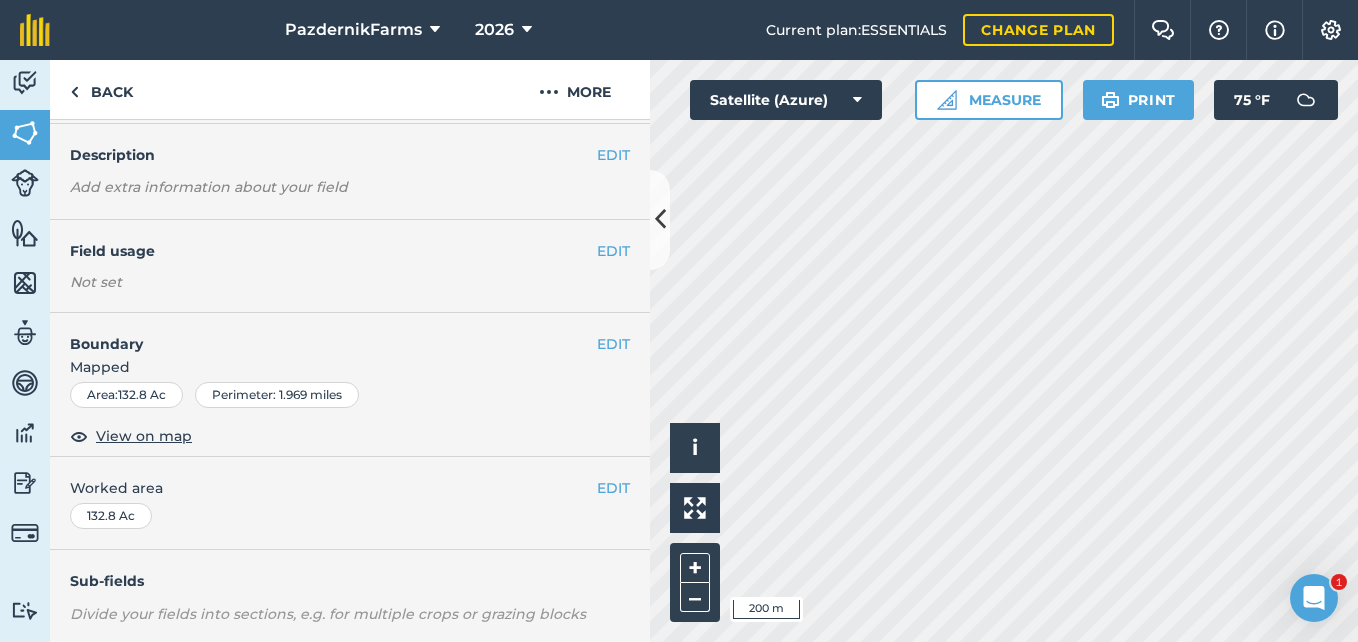 scroll, scrollTop: 100, scrollLeft: 0, axis: vertical 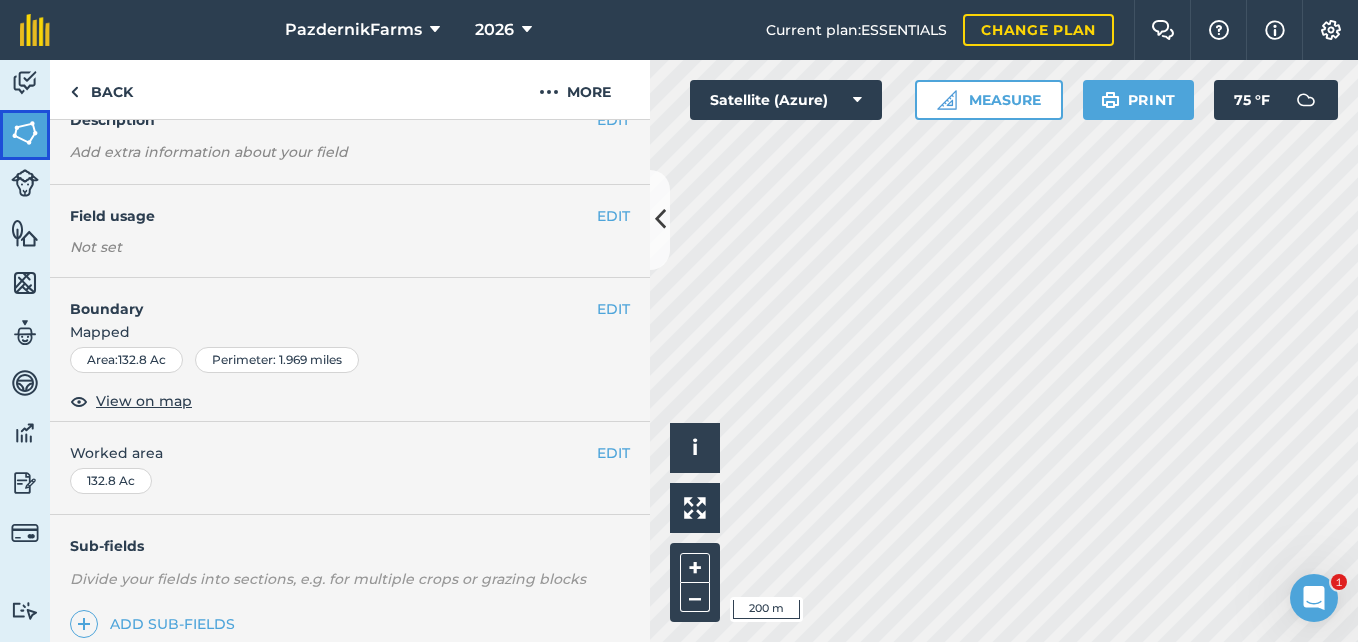 drag, startPoint x: 12, startPoint y: 127, endPoint x: 25, endPoint y: 138, distance: 17.029387 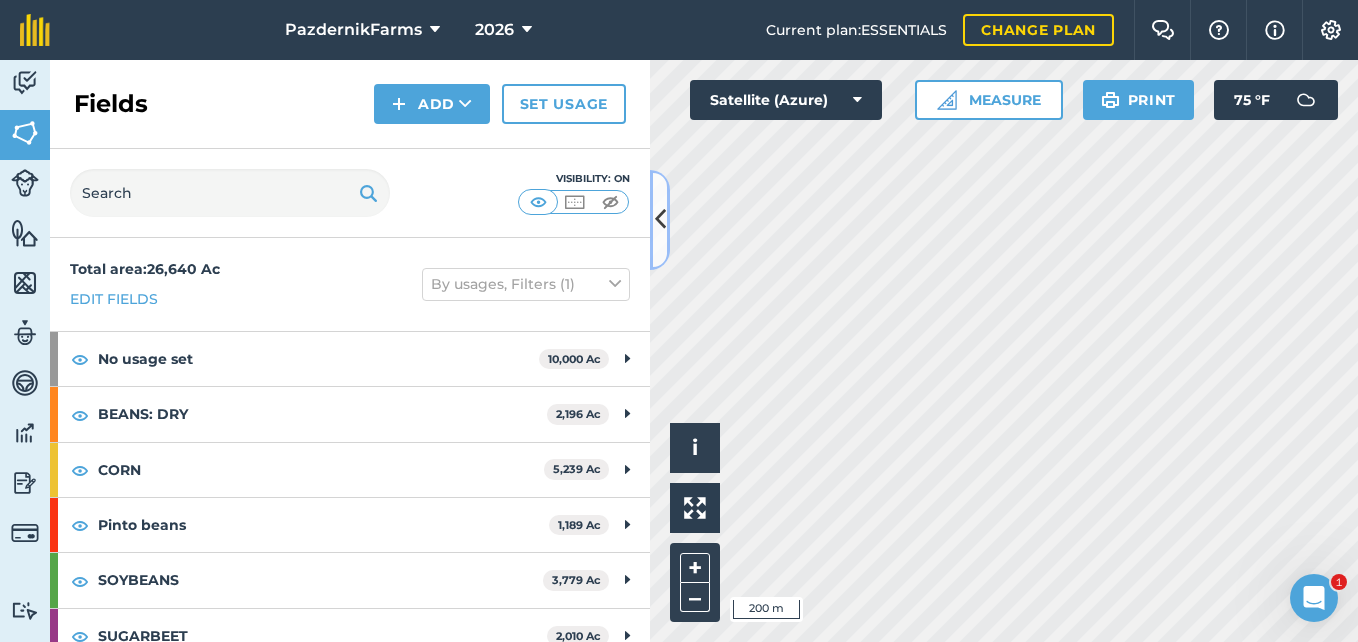 click at bounding box center (660, 220) 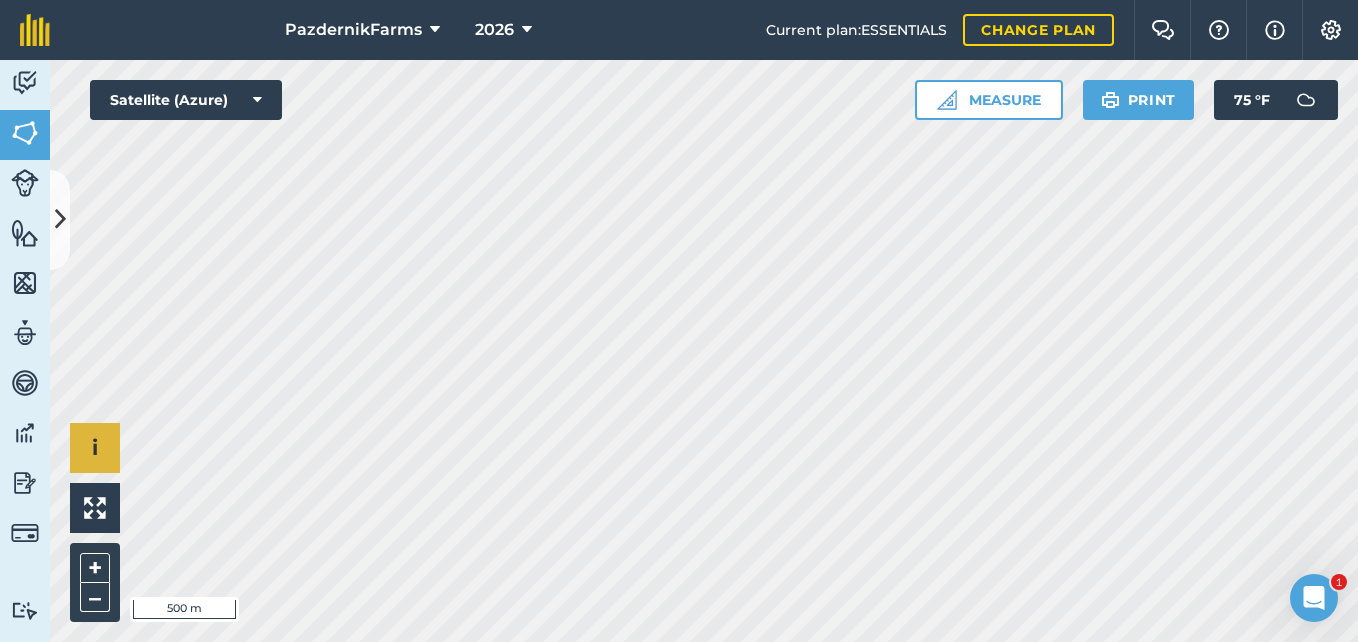 click on "Click to start drawing i © 2025 TomTom, Microsoft 500 m + –" at bounding box center (704, 351) 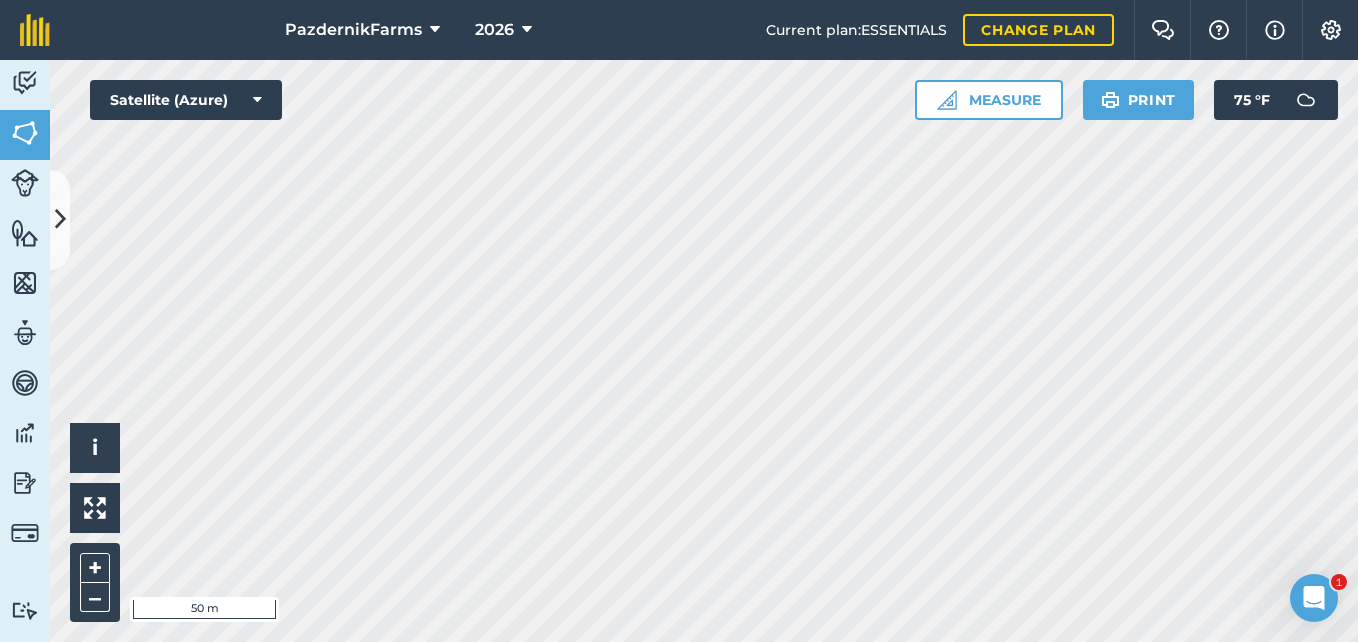 click on "PazdernikFarms 2026 Current plan :  ESSENTIALS   Change plan Farm Chat Help Info Settings PazdernikFarms  -  2026 Reproduced with the permission of  Microsoft Printed on  [DATE] Field usages No usage set BEANS: DRY CORN Pinto beans SOYBEANS SUGARBEET WHEAT Feature types Trees Water Activity Fields Livestock Features Maps Team Vehicles Data Reporting Billing Tutorials Tutorials Fields   Add   Set usage Visibility: On Total area :  26,640   Ac Edit fields By usages, Filters (1) No usage set 10,000   [PERSON_NAME][GEOGRAPHIC_DATA]  156.2   [PERSON_NAME][GEOGRAPHIC_DATA]  147.9   [PERSON_NAME][GEOGRAPHIC_DATA]  269.1   [PERSON_NAME][GEOGRAPHIC_DATA]  302.9   [PERSON_NAME][GEOGRAPHIC_DATA]  282   [GEOGRAPHIC_DATA][PERSON_NAME][GEOGRAPHIC_DATA]  260.1   [PERSON_NAME]  321.9   [PERSON_NAME]  223.7   [PERSON_NAME]  46.57   [PERSON_NAME]  86.64   [PERSON_NAME]  77.41   [PERSON_NAME]  234.2   [PERSON_NAME][GEOGRAPHIC_DATA]  396.8   [PERSON_NAME]  73.83   [PERSON_NAME]  206   [PERSON_NAME][GEOGRAPHIC_DATA]  68.97   [PERSON_NAME]  507.1   [PERSON_NAME][GEOGRAPHIC_DATA]  61.89   [PERSON_NAME]  73.1   [PERSON_NAME][GEOGRAPHIC_DATA]  530.5   [PERSON_NAME]  37.21   [PERSON_NAME]  71.81   [PERSON_NAME]  144   [PERSON_NAME]  74.63   [PERSON_NAME]  151.5   Ac 122.3" at bounding box center [679, 321] 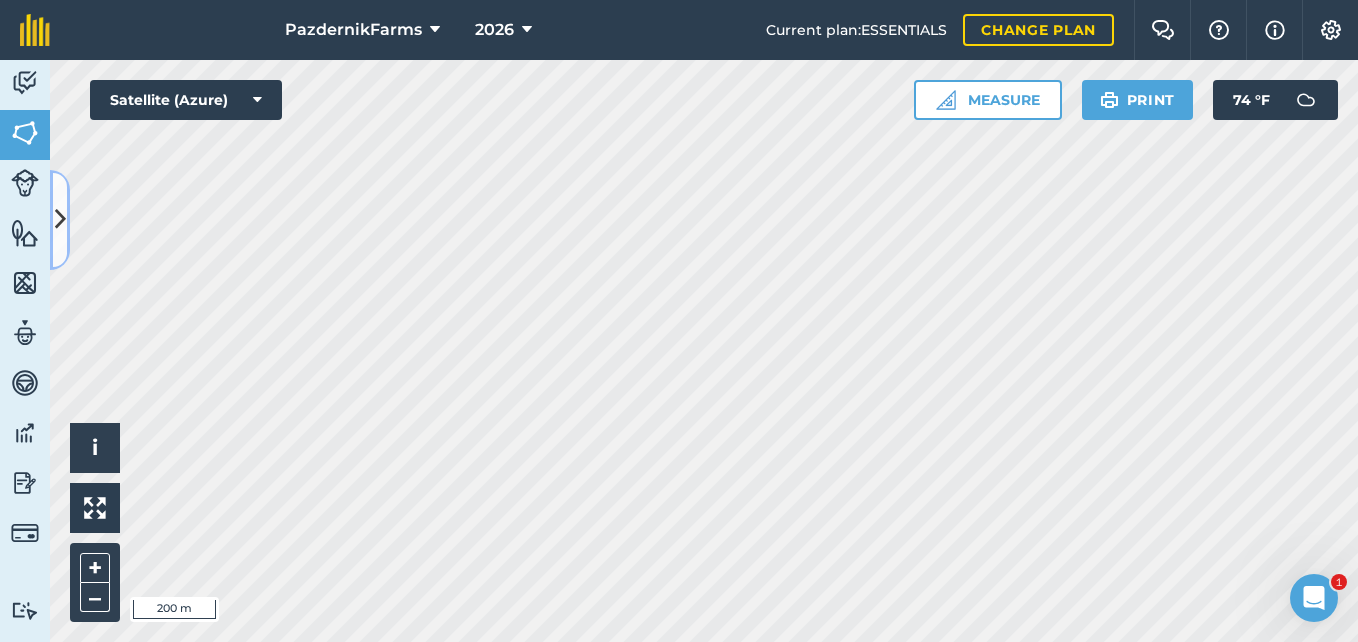 click at bounding box center (60, 220) 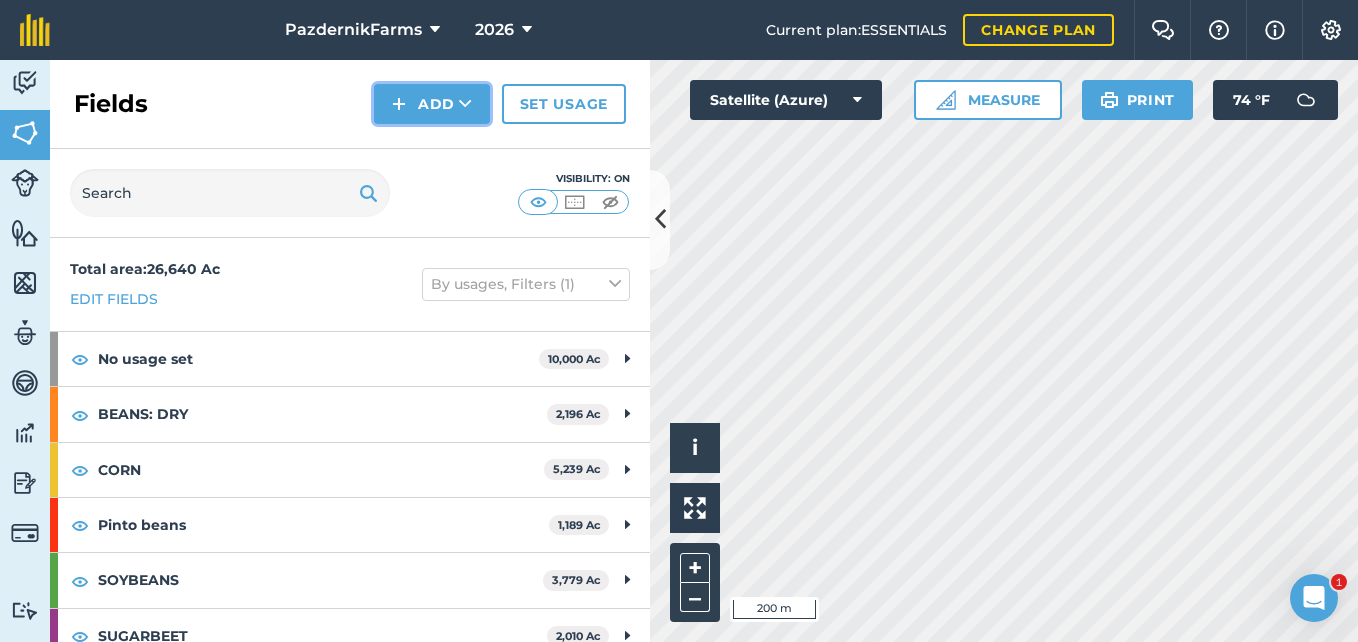 click on "Add" at bounding box center [432, 104] 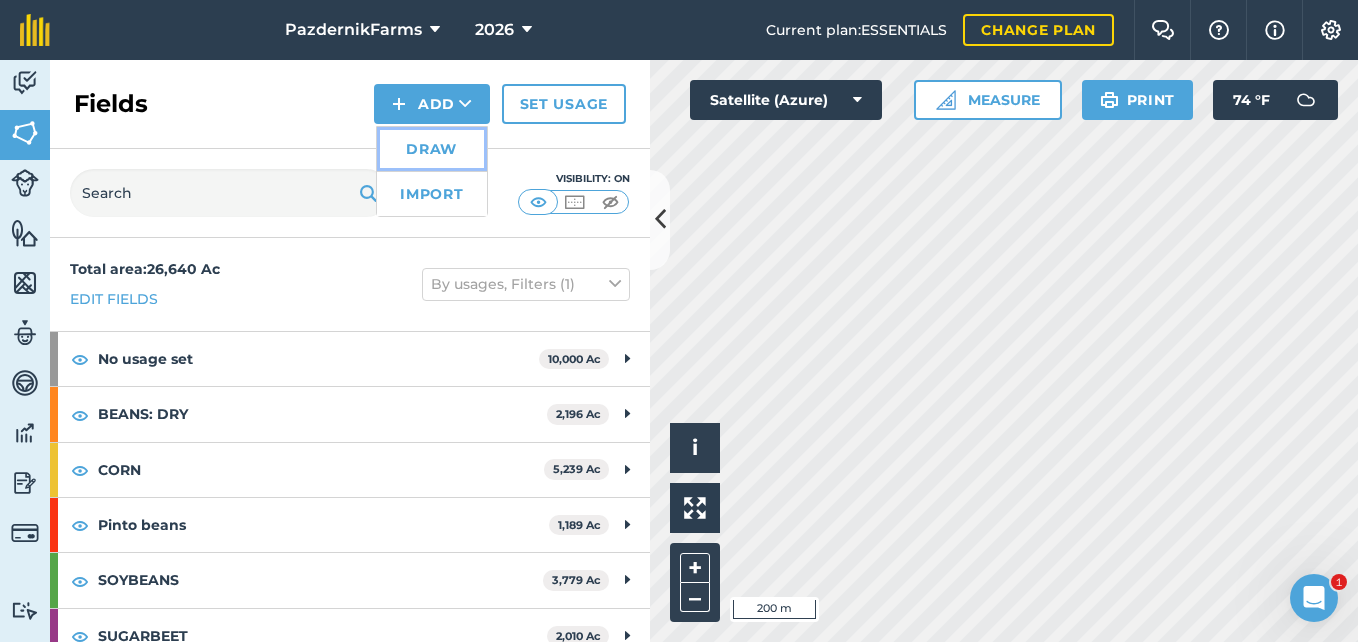 click on "Draw" at bounding box center (432, 149) 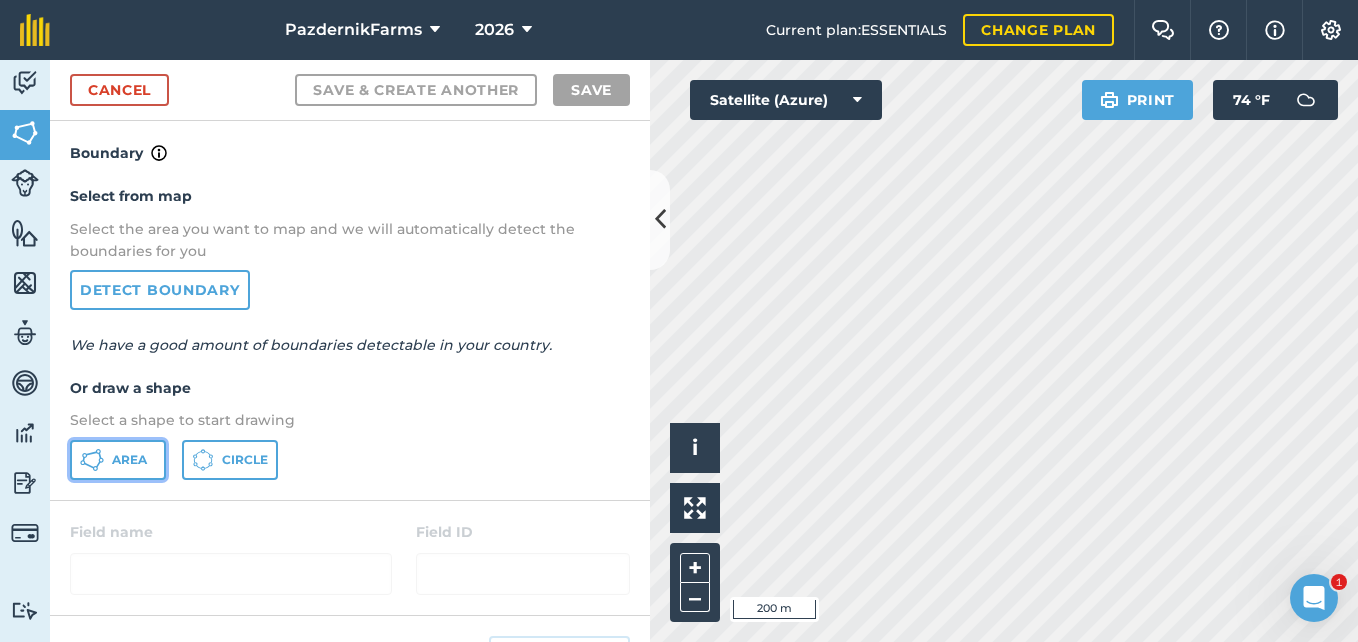 click on "Area" at bounding box center (118, 460) 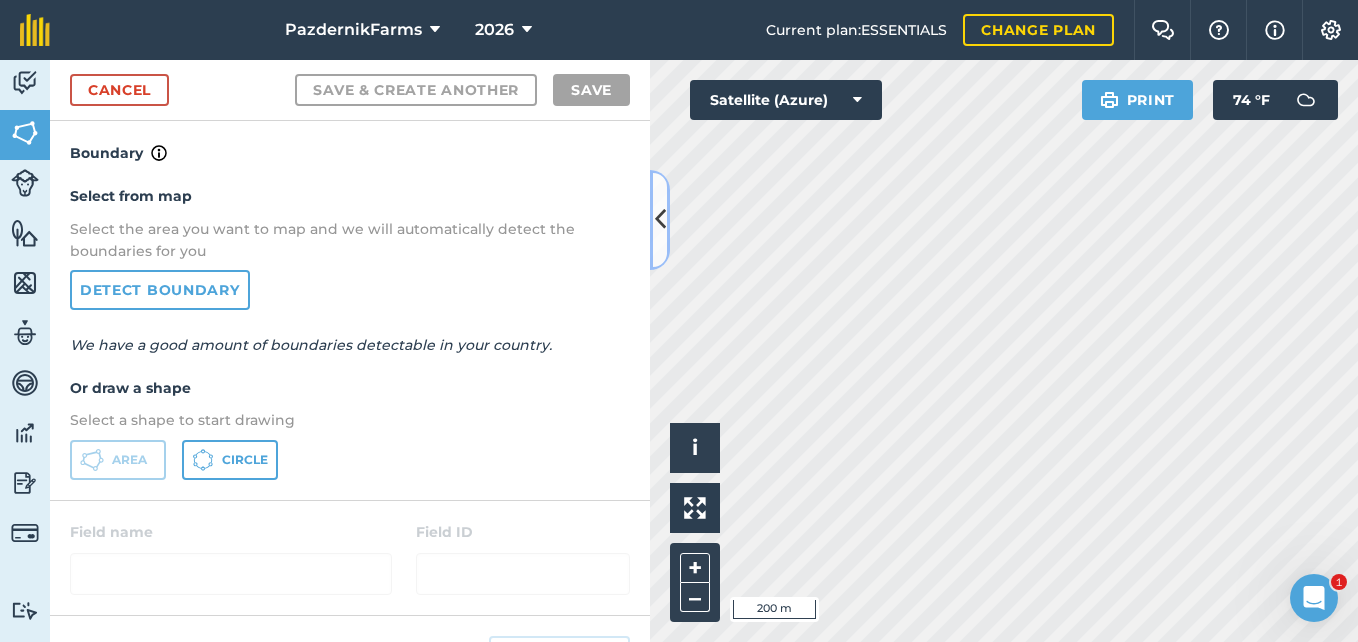 click at bounding box center (660, 219) 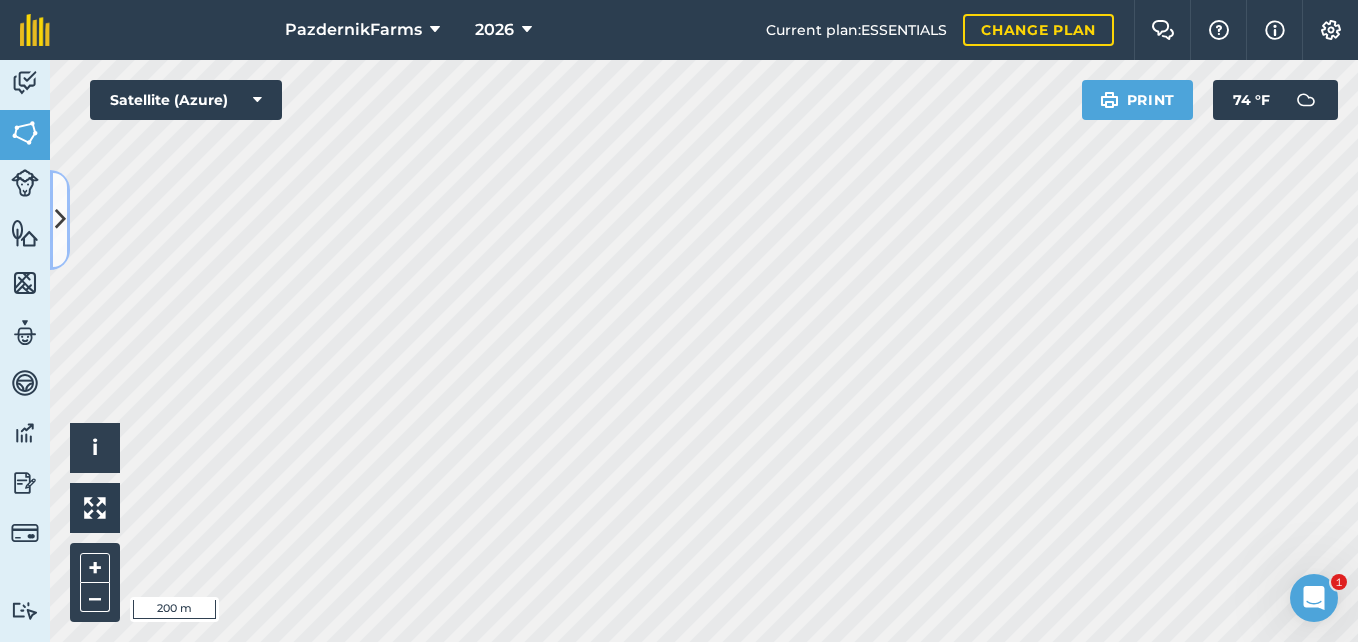 click at bounding box center [60, 219] 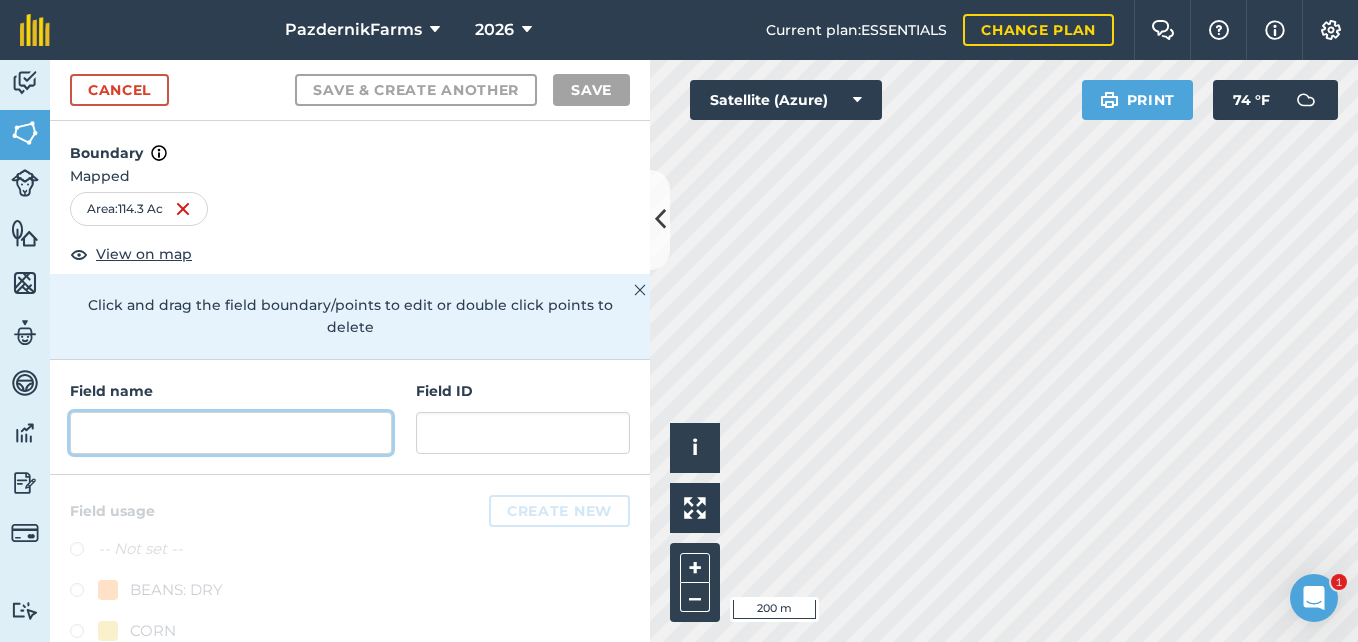 click at bounding box center [231, 433] 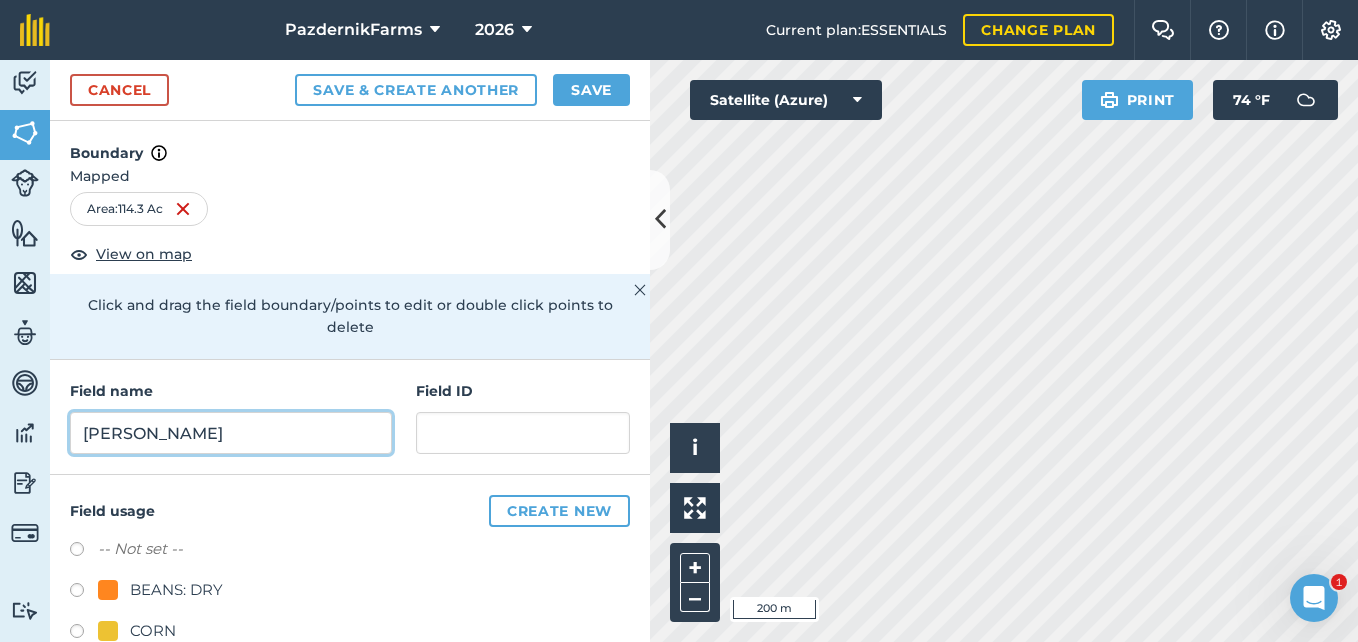 type on "[PERSON_NAME]" 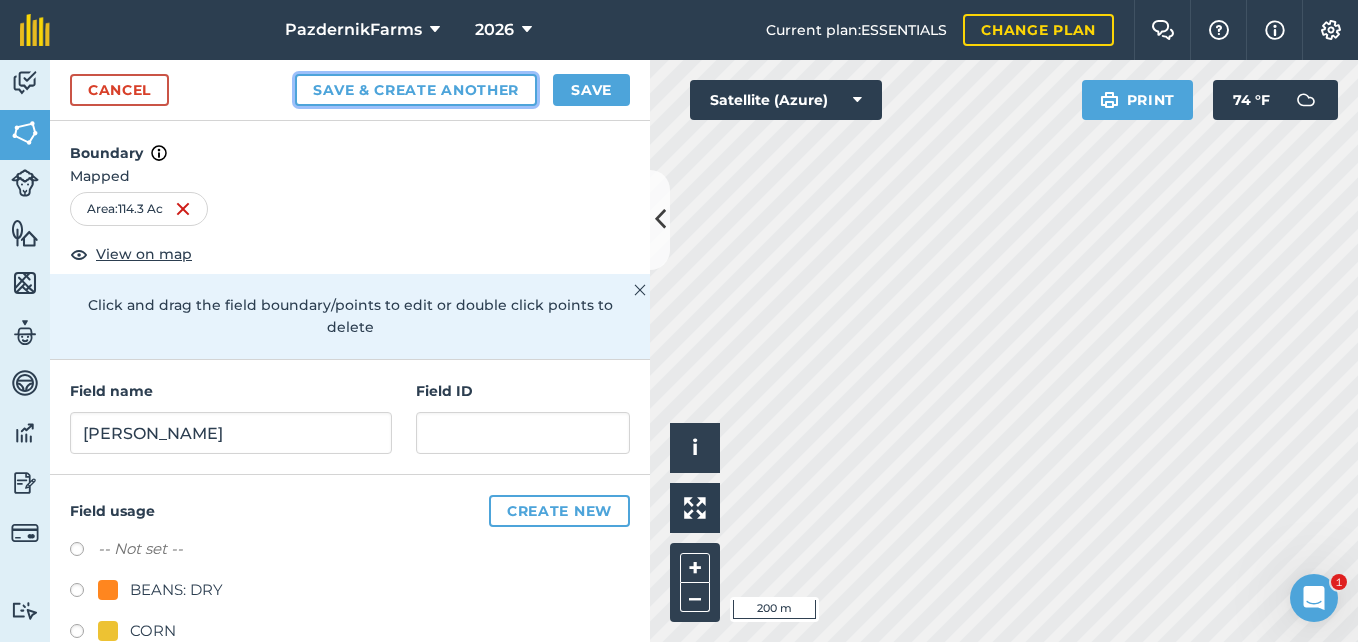 click on "Save & Create Another" at bounding box center [416, 90] 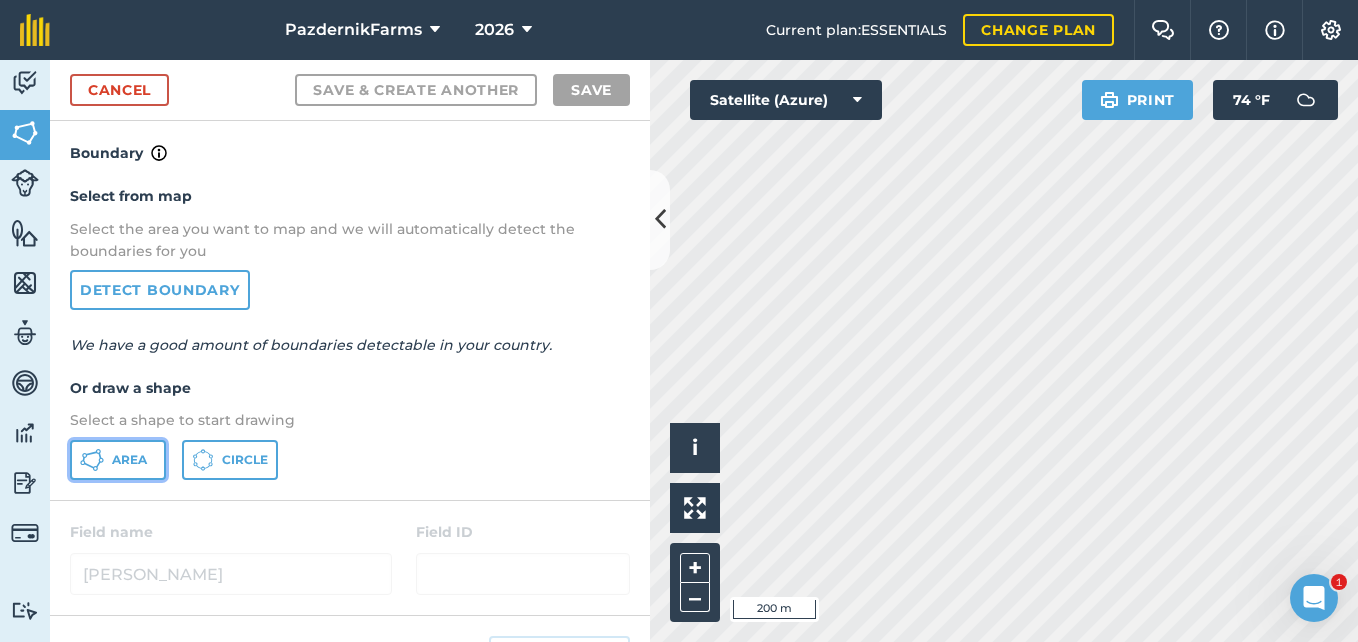 click on "Area" at bounding box center [118, 460] 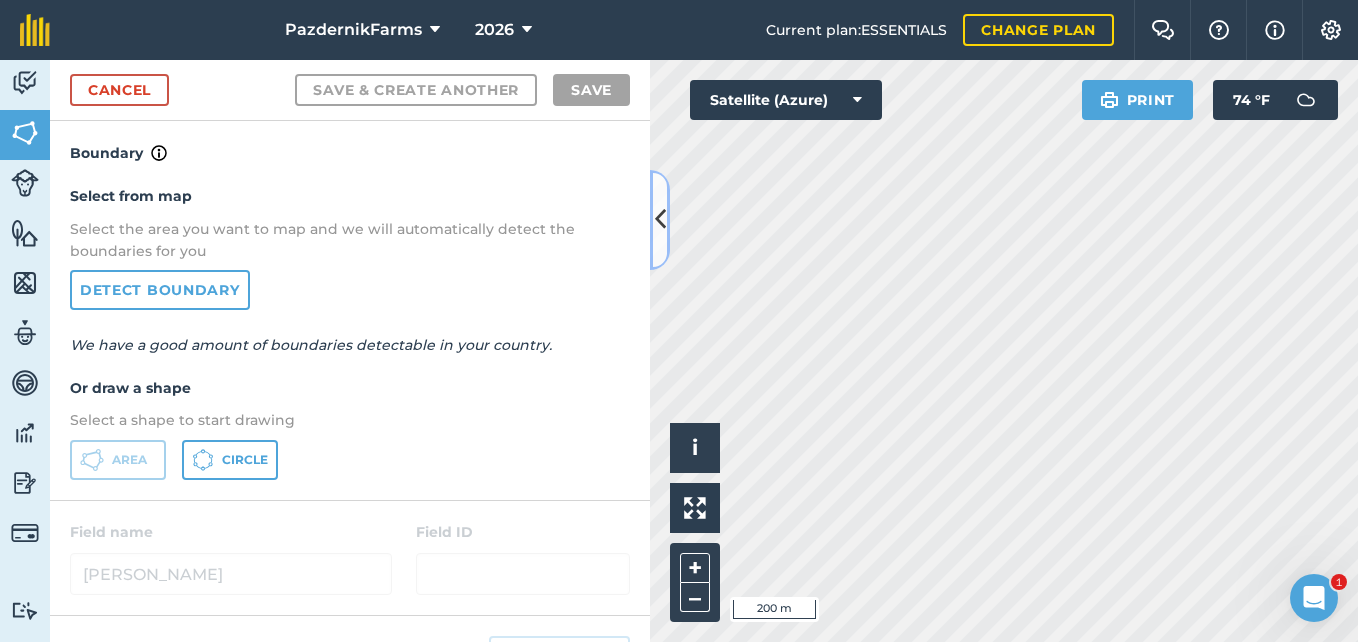 click at bounding box center [660, 219] 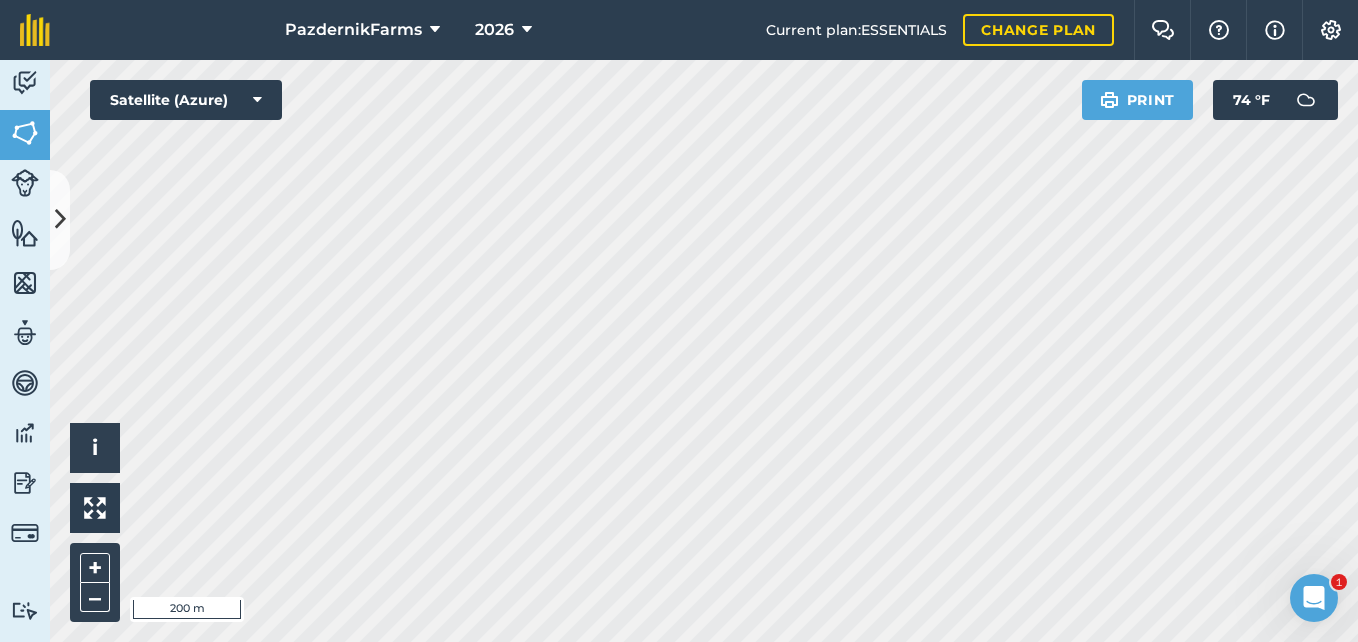 click on "PazdernikFarms 2026 Current plan :  ESSENTIALS   Change plan Farm Chat Help Info Settings PazdernikFarms  -  2026 Reproduced with the permission of  Microsoft Printed on  [DATE] Field usages No usage set BEANS: DRY CORN Pinto beans SOYBEANS SUGARBEET WHEAT Feature types Trees Water Activity Fields Livestock Features Maps Team Vehicles Data Reporting Billing Tutorials Tutorials Cancel Save & Create Another Save Boundary   Select from map Select the area you want to map and we will automatically detect the boundaries for you Detect boundary We have a good amount of boundaries detectable in your country. Or draw a shape Select a shape to start drawing Area Circle Field name [PERSON_NAME][GEOGRAPHIC_DATA] ID Field usage   Create new -- Not set -- BEANS: DRY CORN Pinto beans SOYBEANS SUGARBEET WHEAT Click to start drawing i © 2025 TomTom, Microsoft 200 m + – Satellite (Azure) Print 74   ° F" at bounding box center (679, 321) 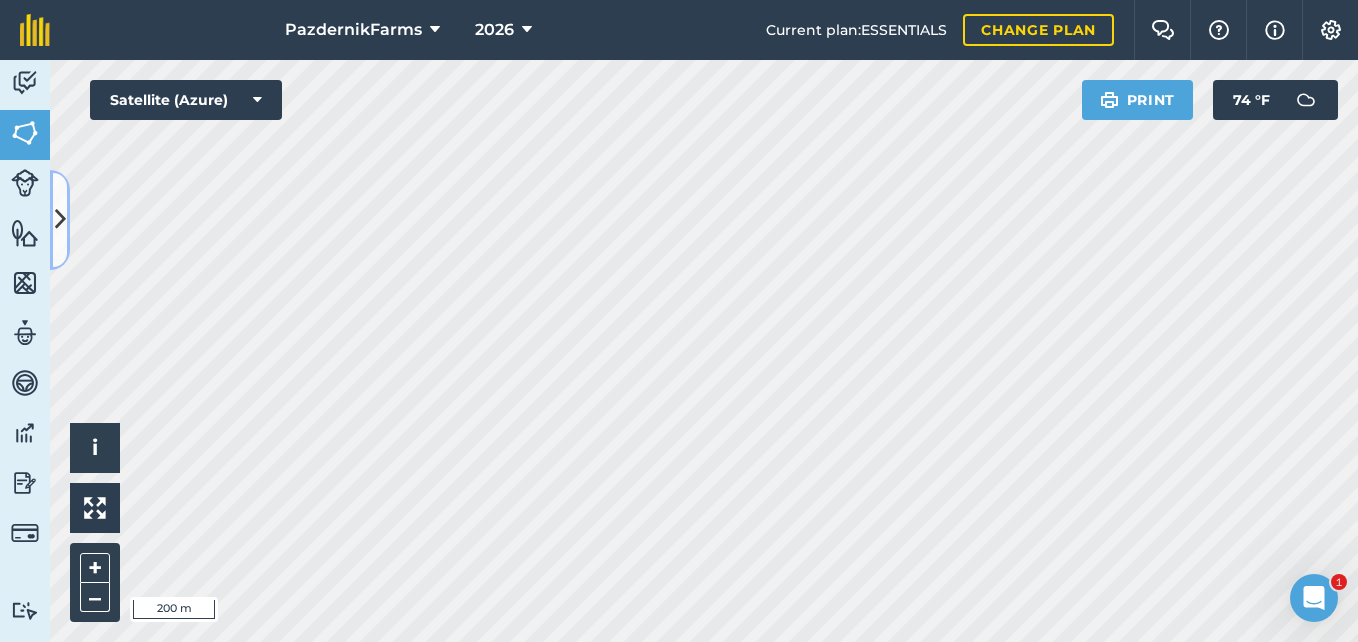 click at bounding box center [60, 219] 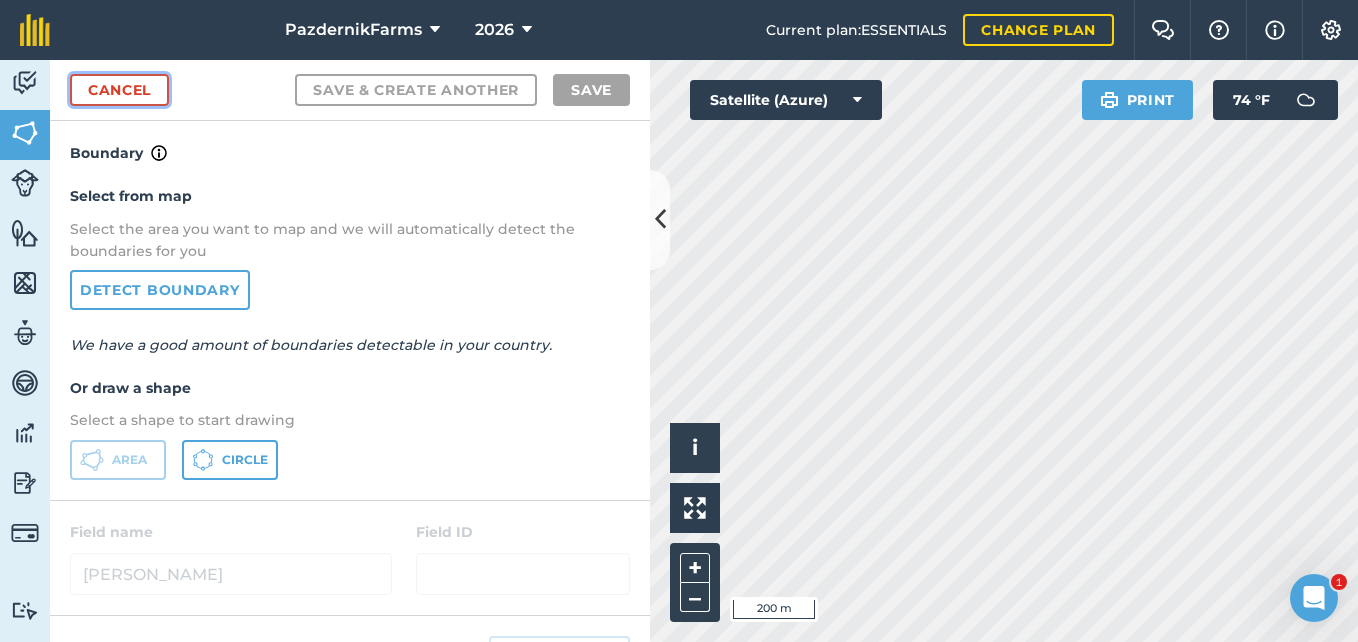 click on "Cancel" at bounding box center (119, 90) 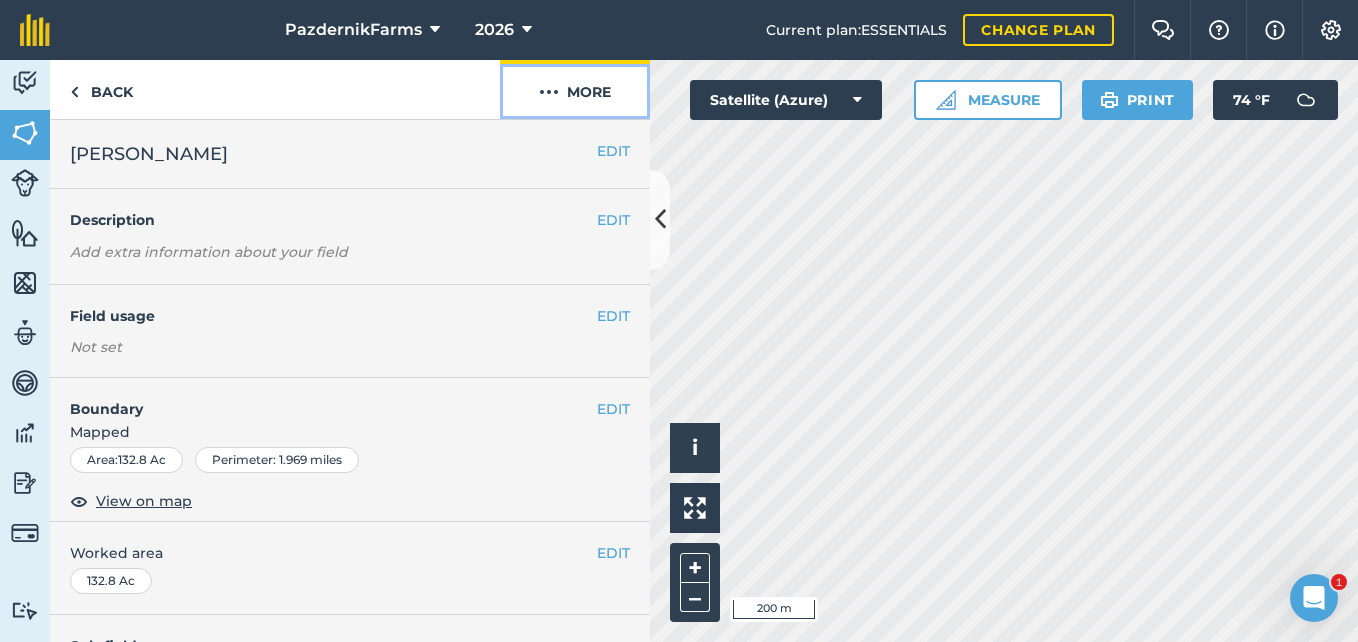 click on "More" at bounding box center [575, 89] 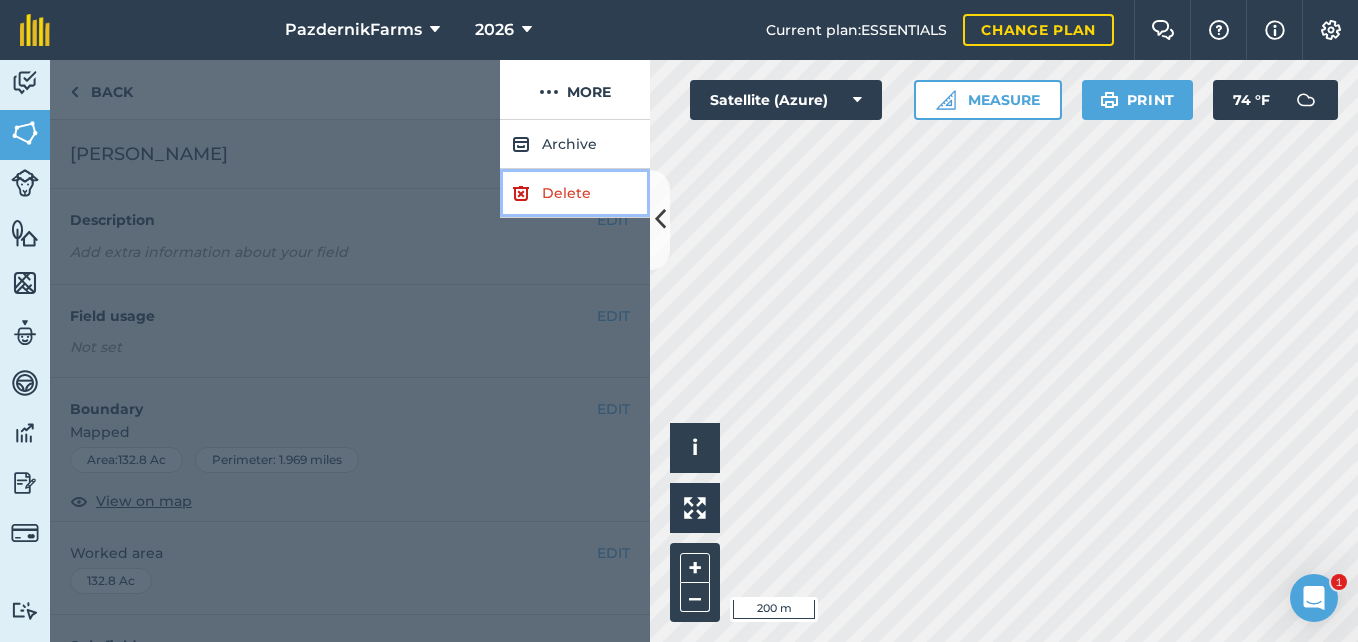 click on "Delete" at bounding box center (575, 193) 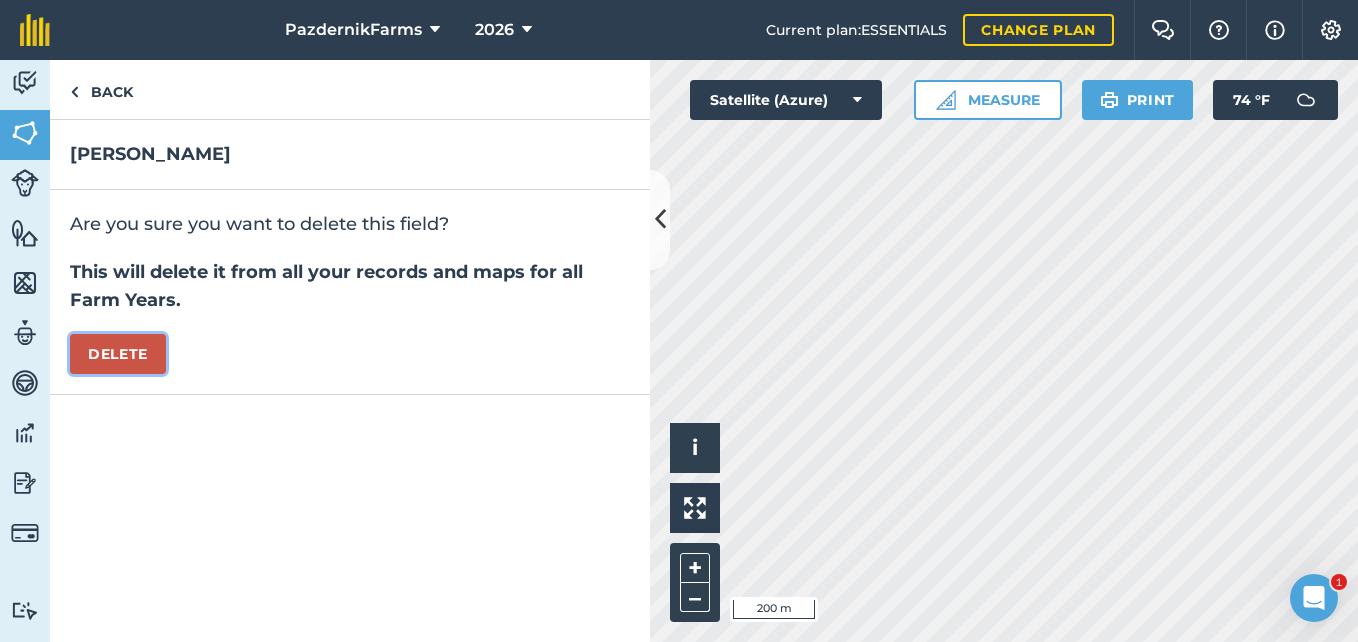 click on "Delete" at bounding box center (118, 354) 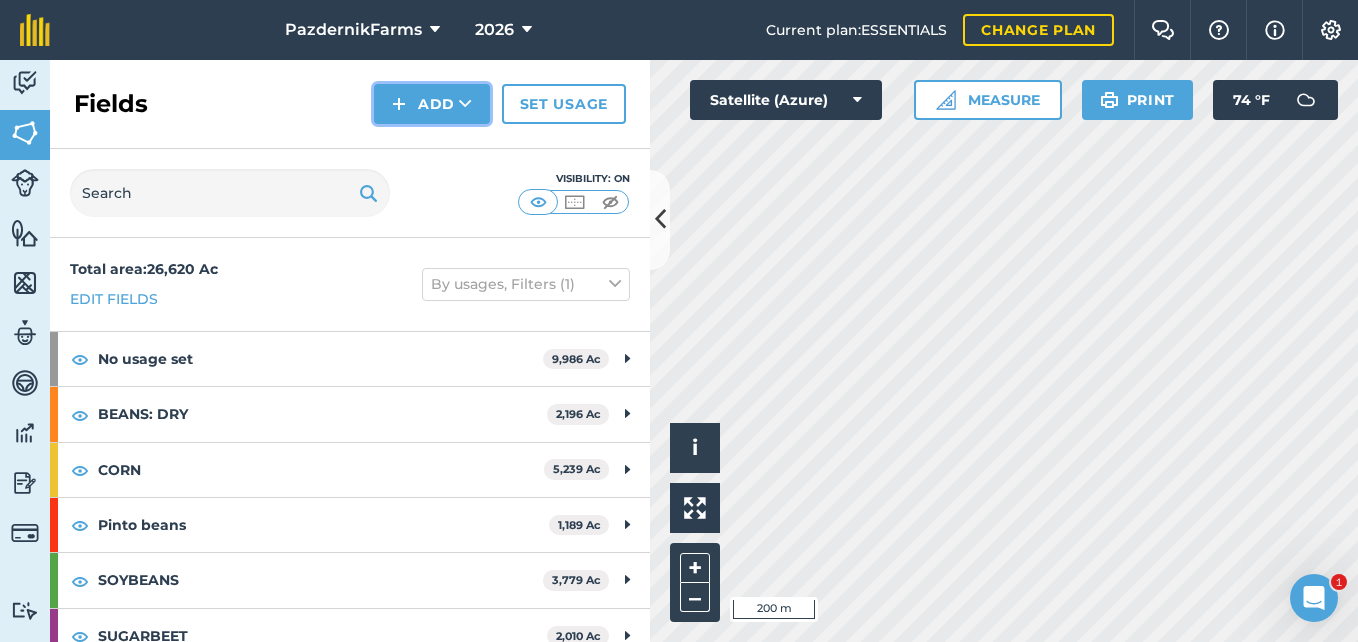 click on "Add" at bounding box center [432, 104] 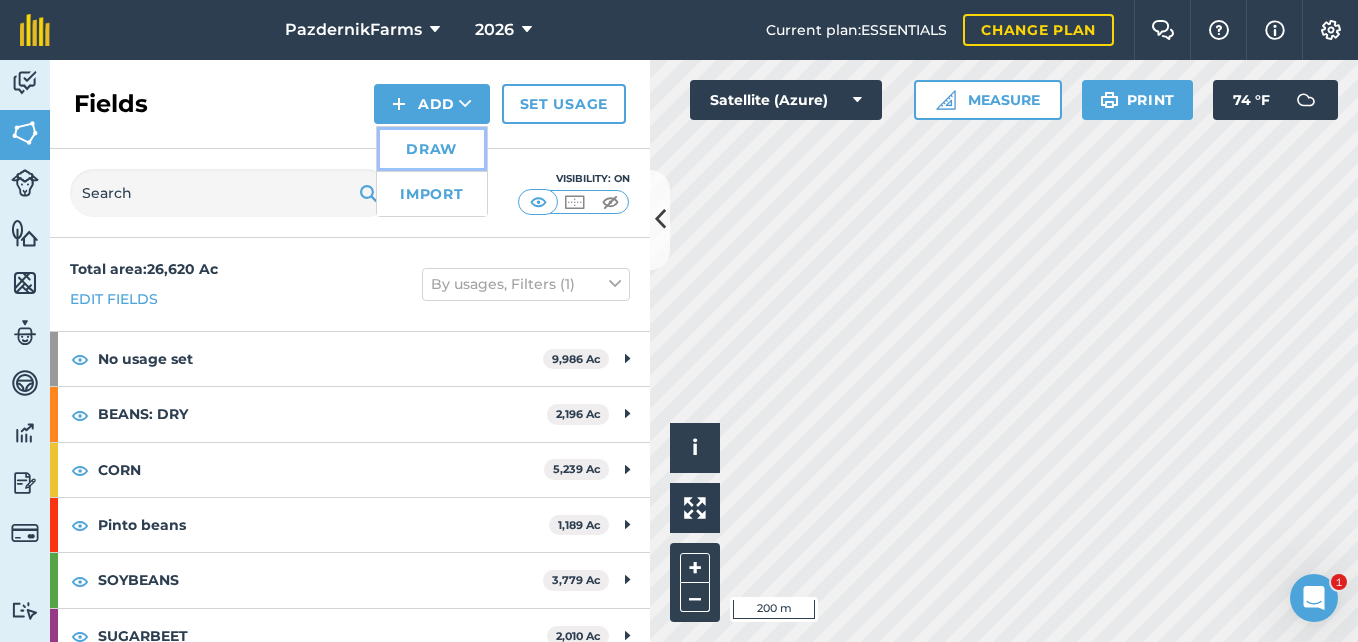 click on "Draw" at bounding box center [432, 149] 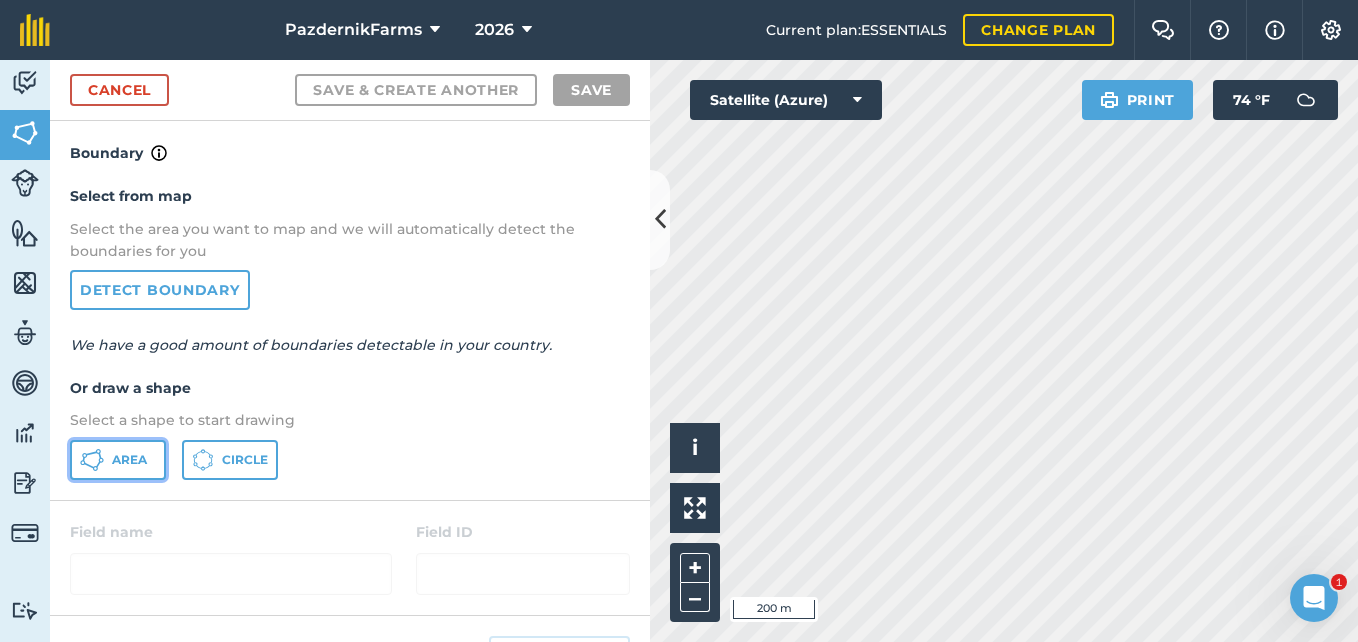 click on "Area" at bounding box center (129, 460) 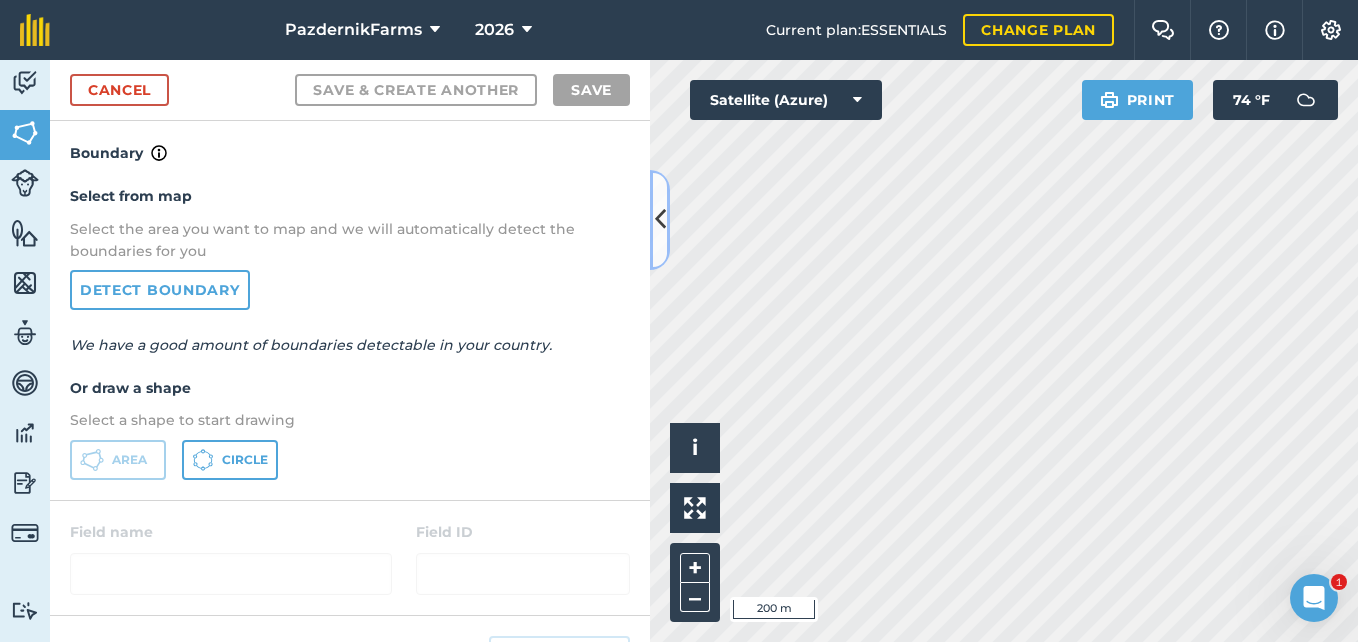 click at bounding box center (660, 220) 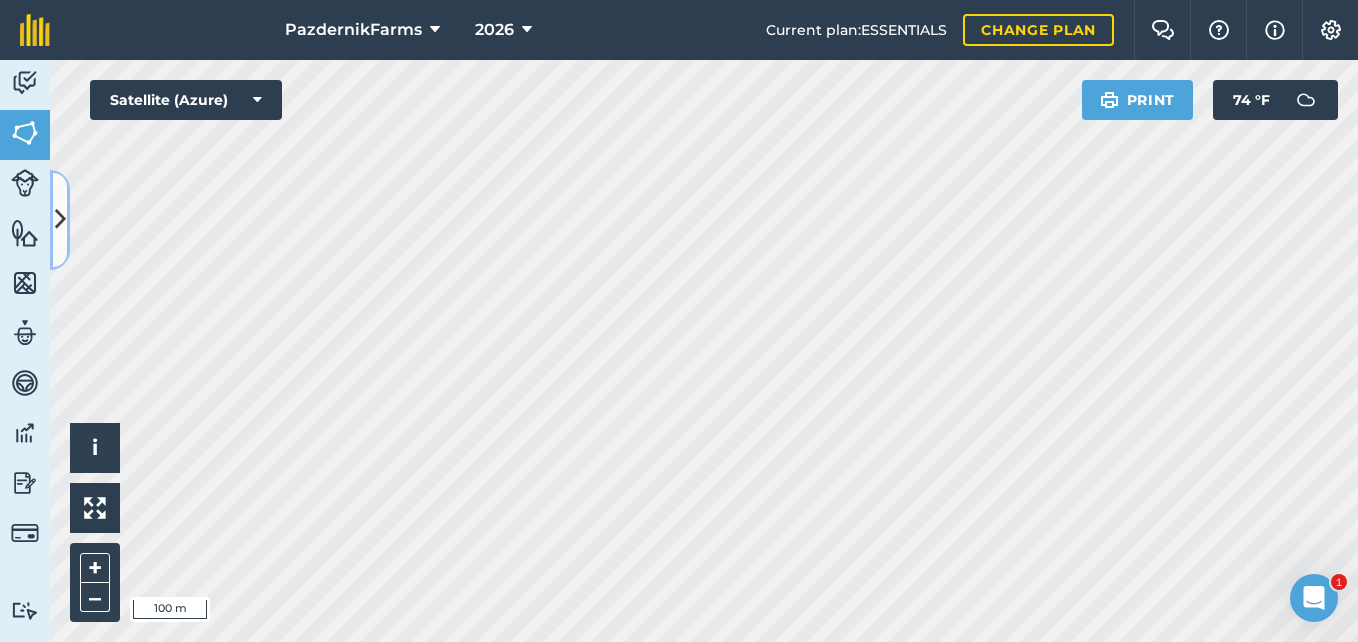 click at bounding box center [60, 220] 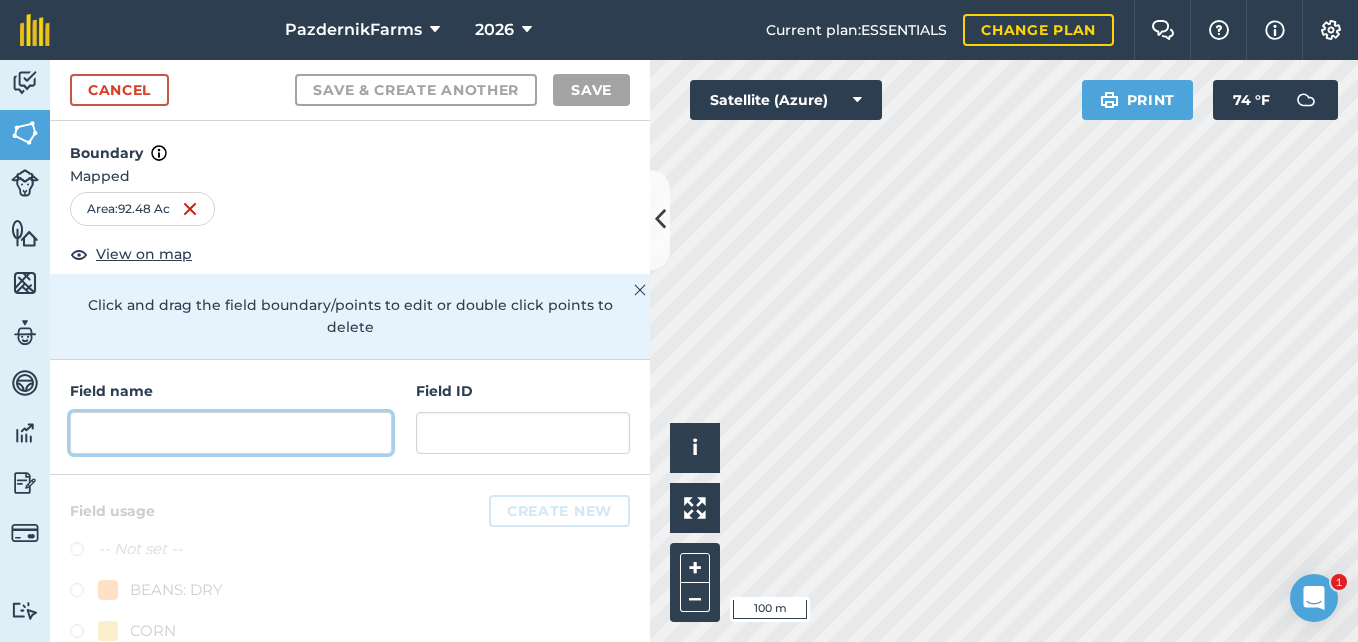 click at bounding box center (231, 433) 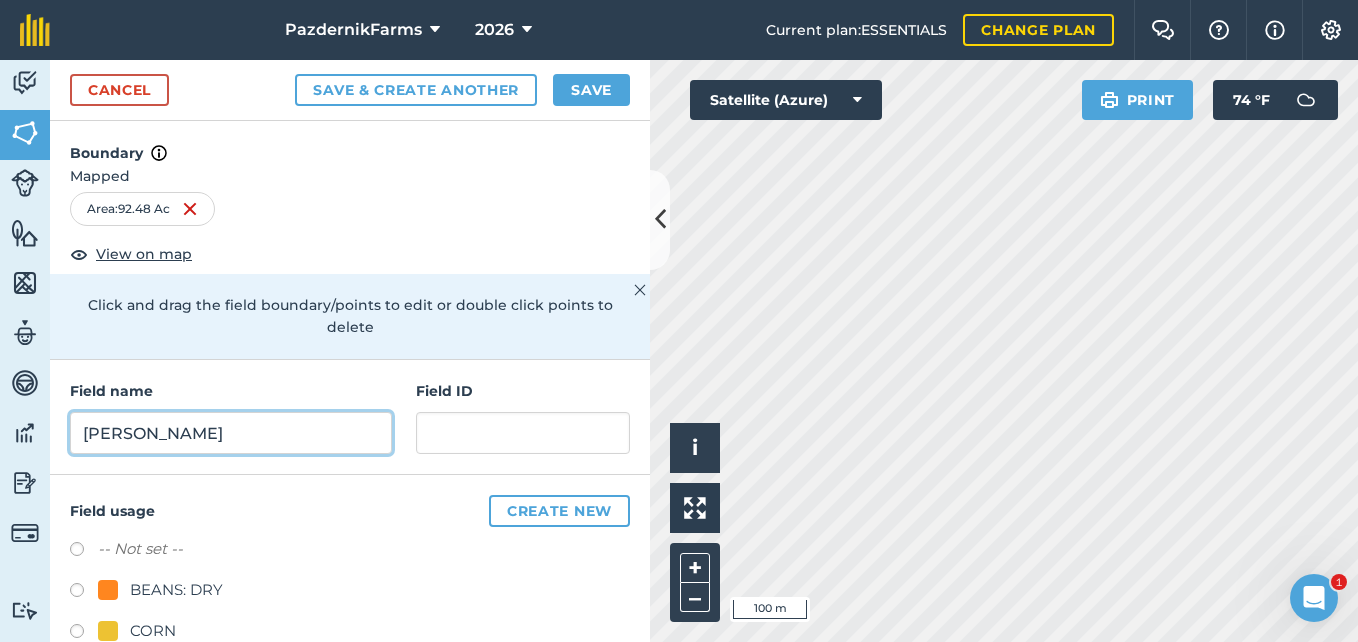 type on "[PERSON_NAME]" 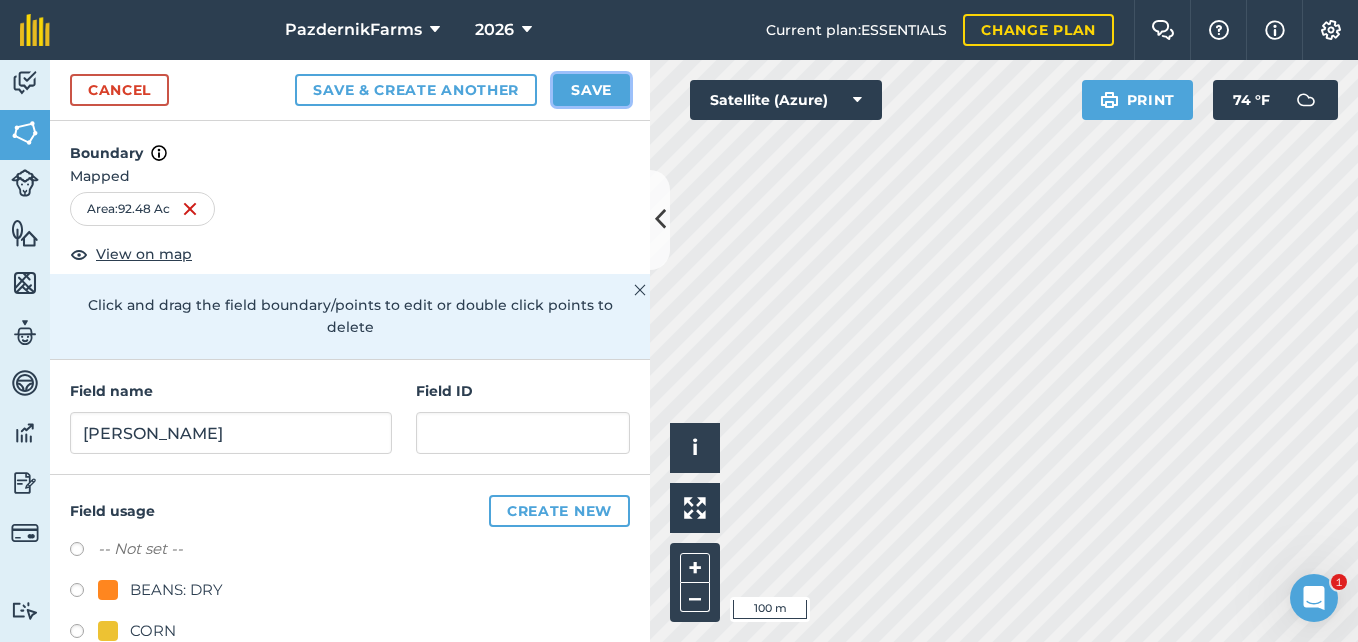 click on "Save" at bounding box center (591, 90) 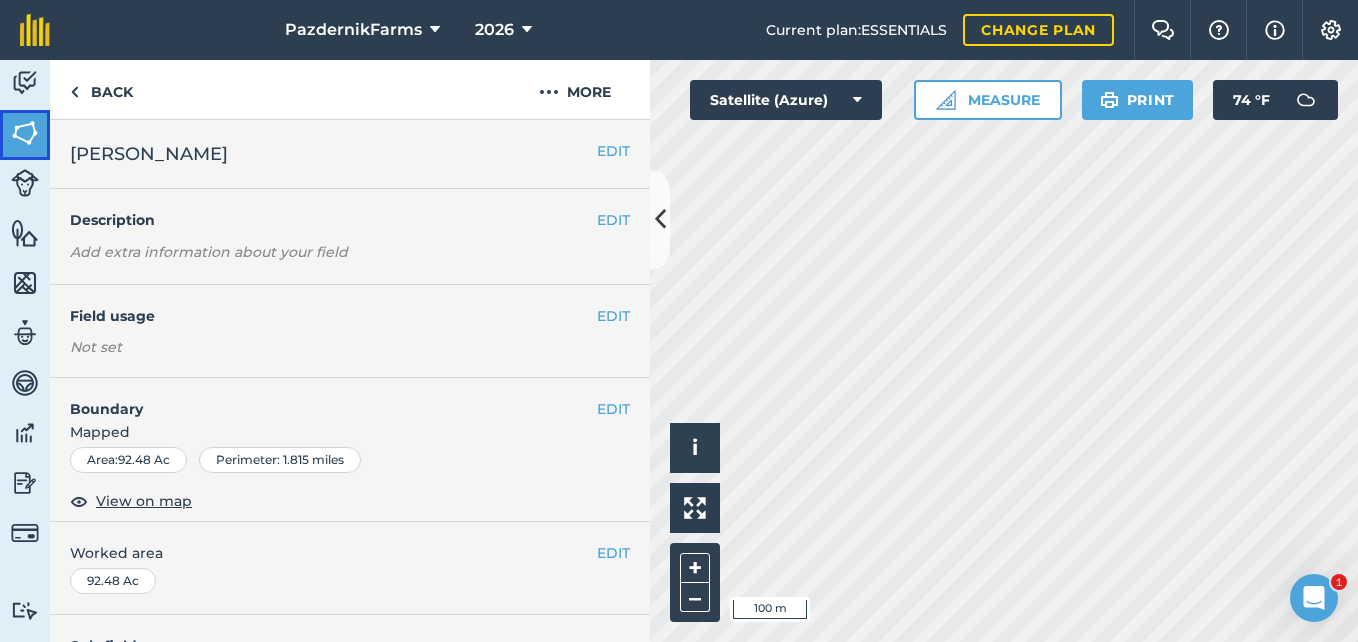 click at bounding box center (25, 133) 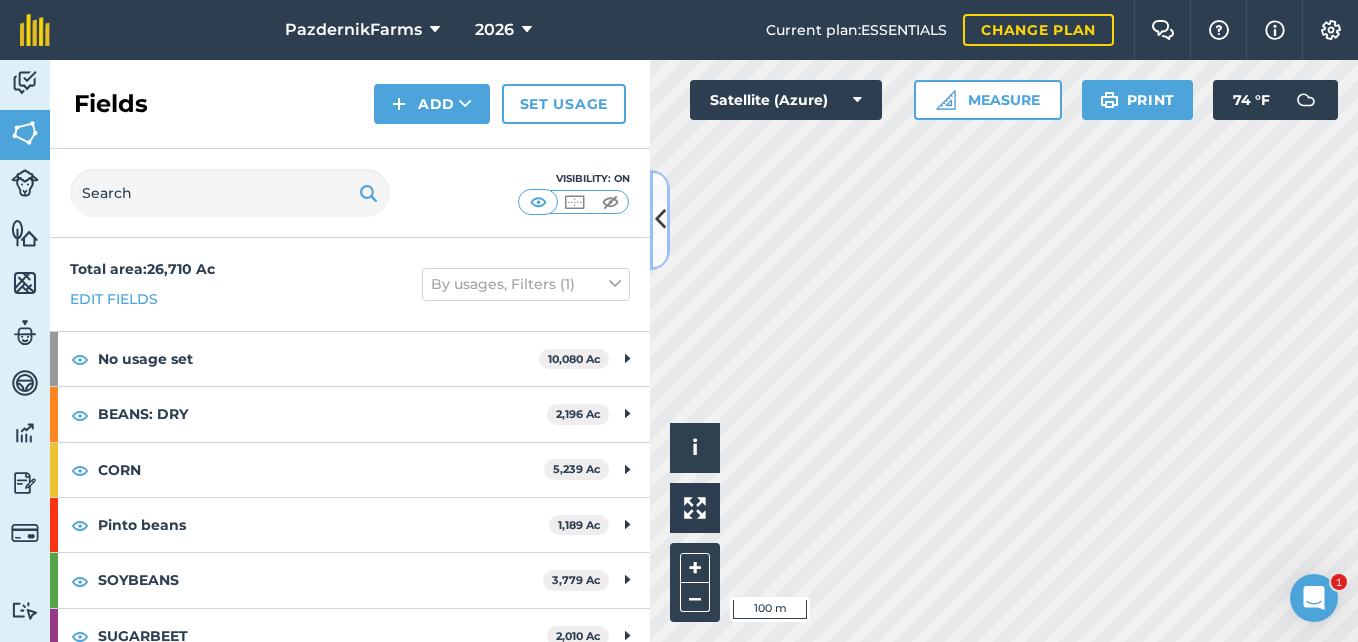 click at bounding box center (660, 220) 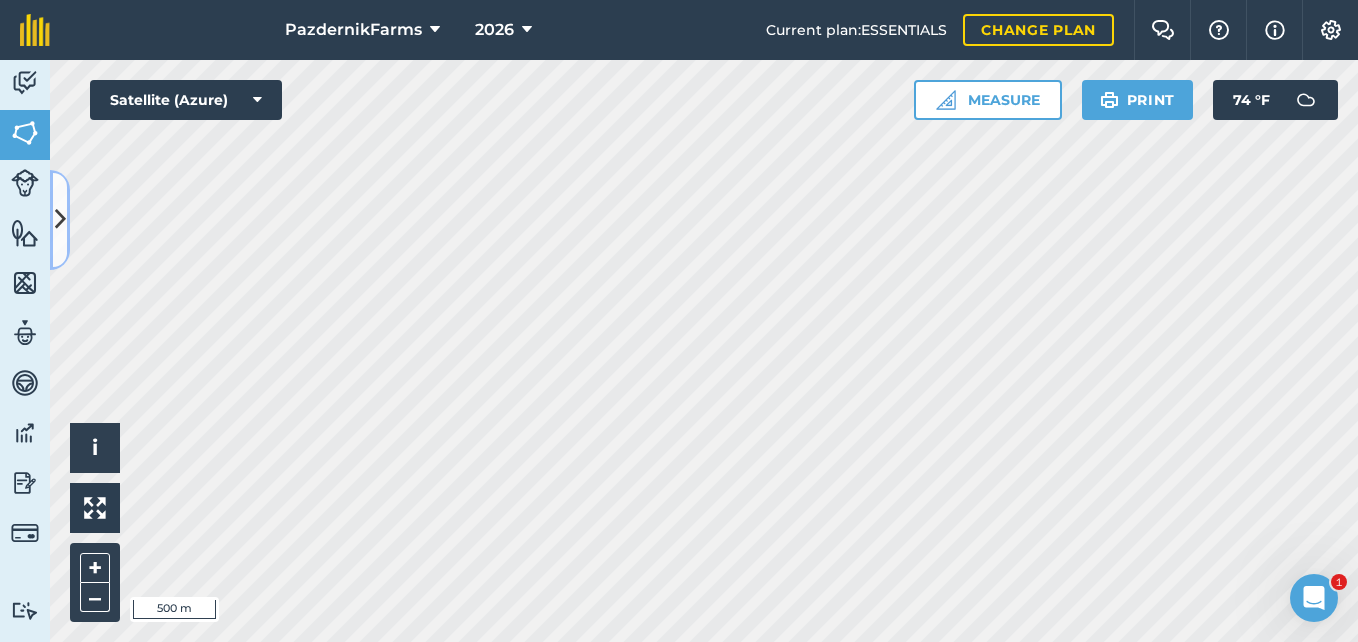 click at bounding box center (60, 219) 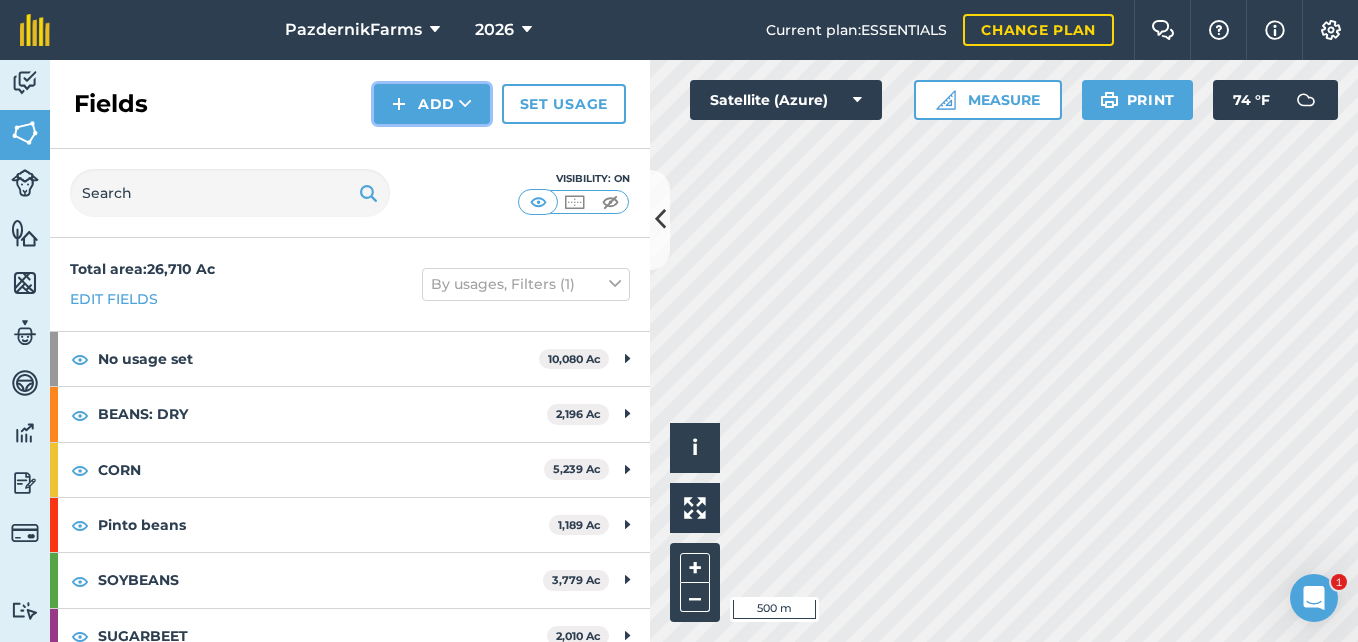 click on "Add" at bounding box center (432, 104) 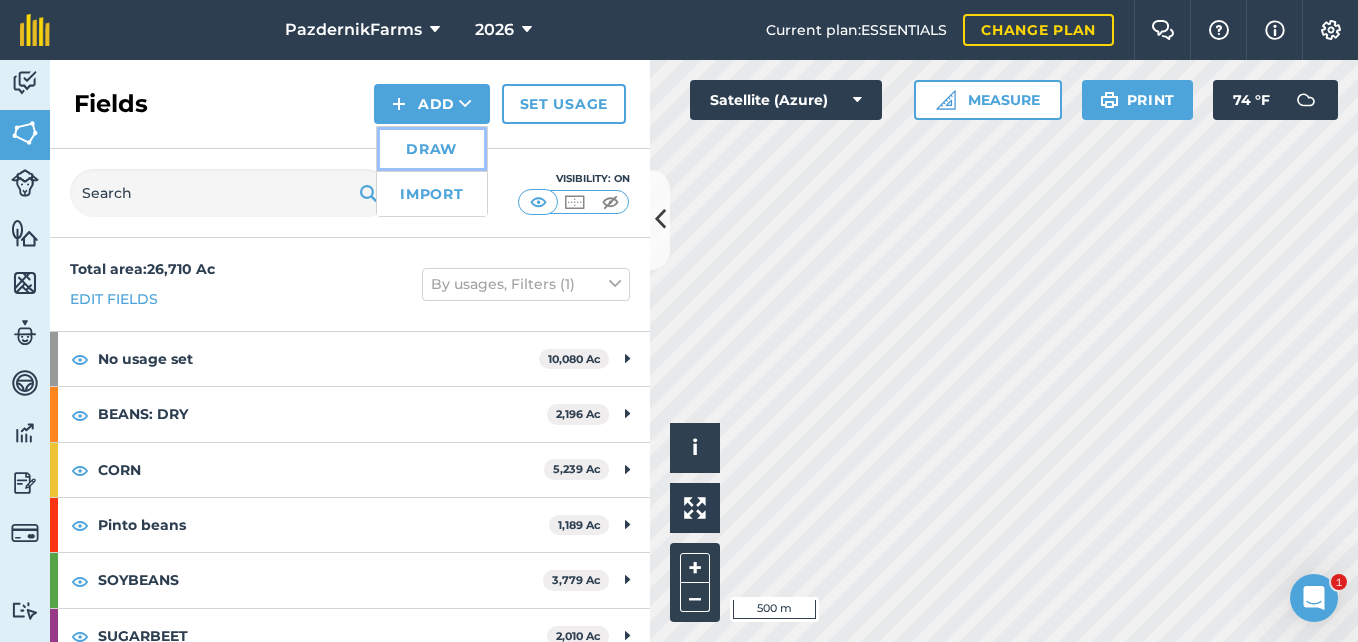 click on "Draw" at bounding box center (432, 149) 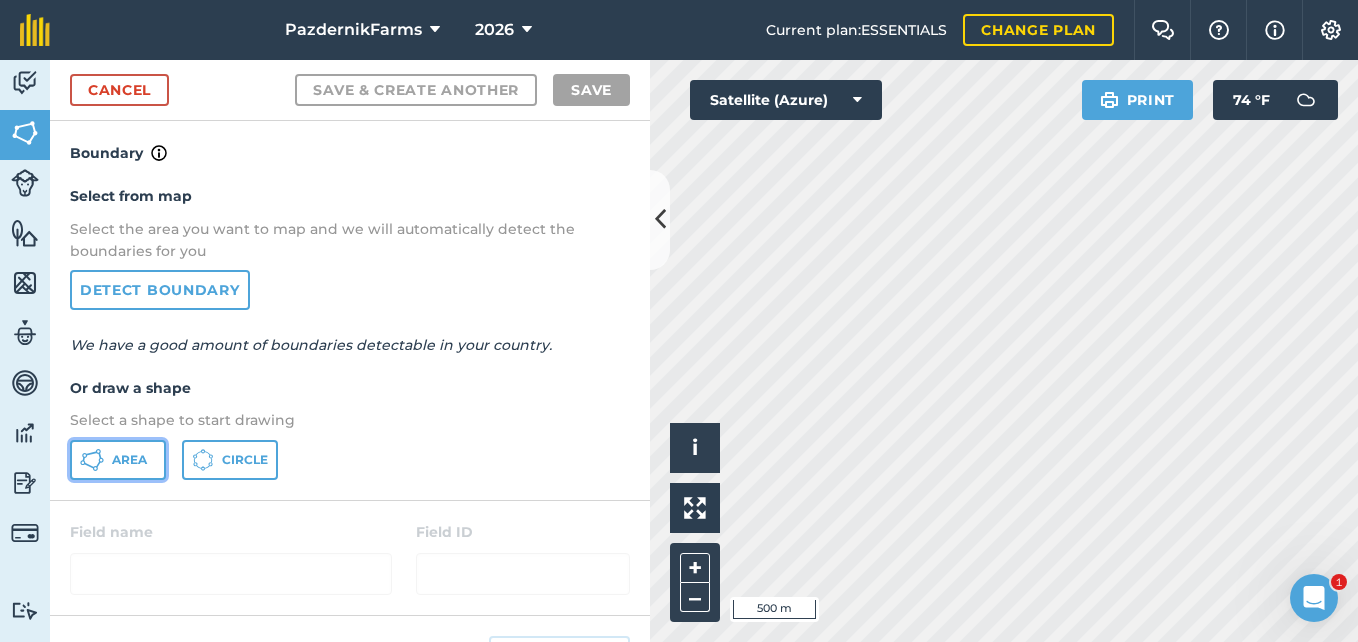 click on "Area" at bounding box center [118, 460] 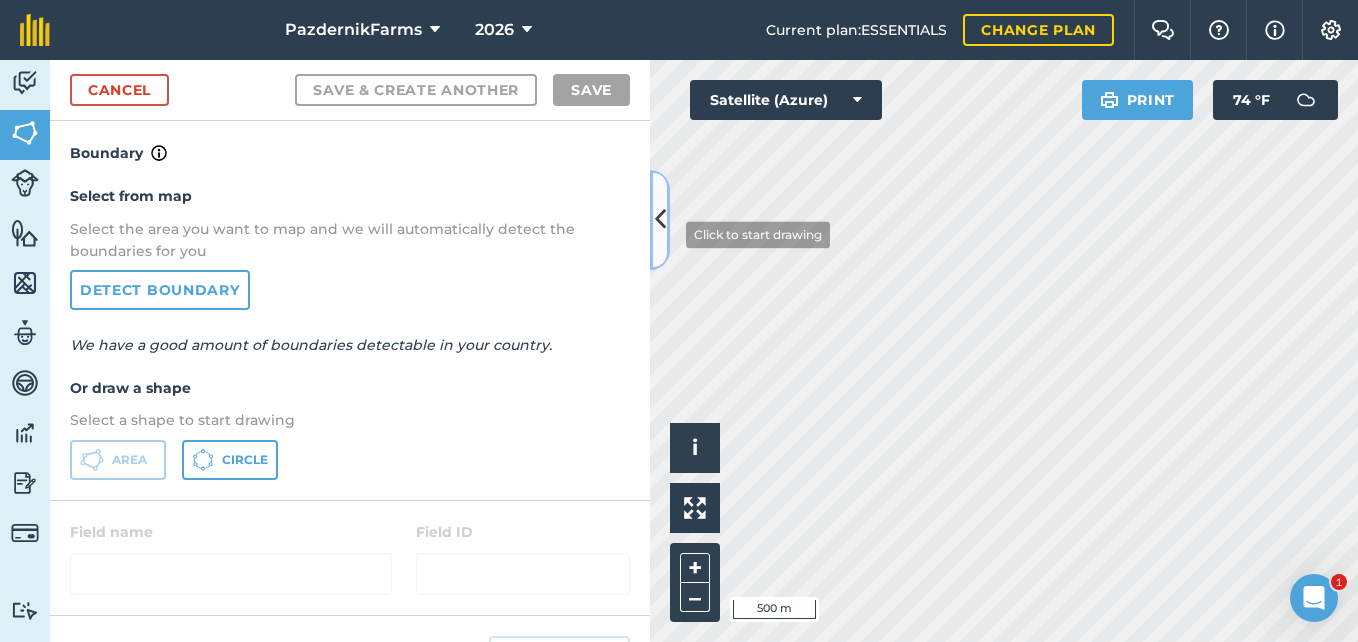 click at bounding box center [660, 219] 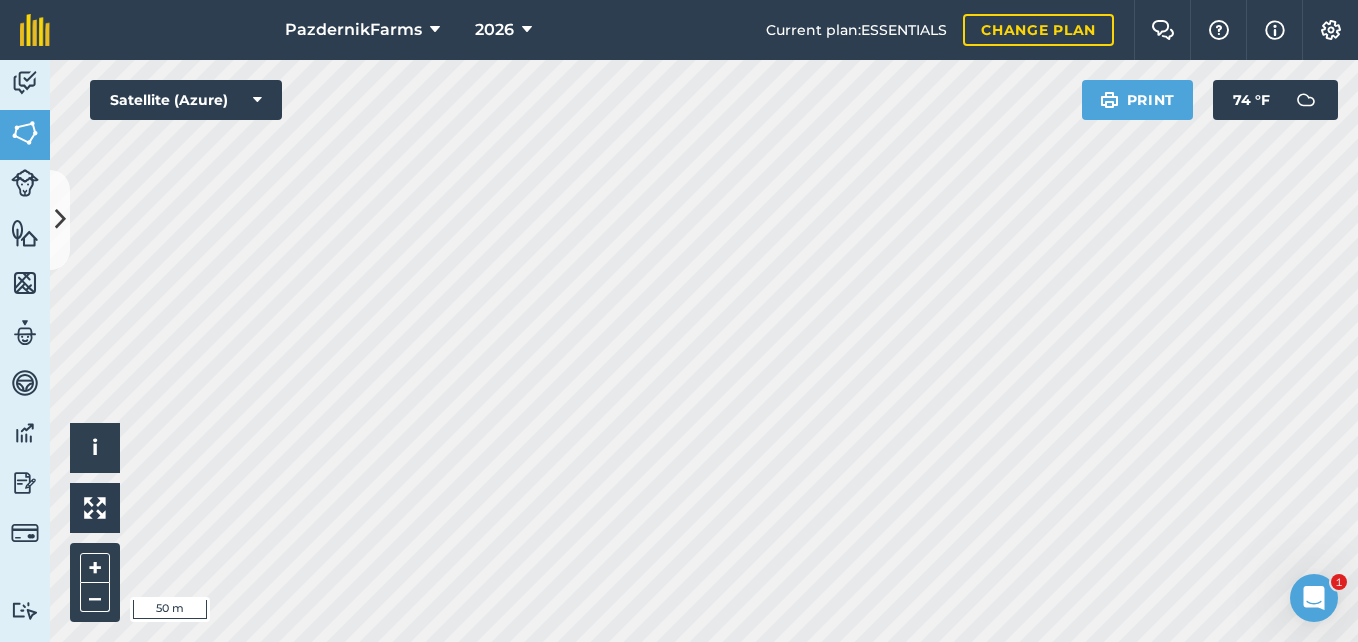 click on "PazdernikFarms 2026 Current plan :  ESSENTIALS   Change plan Farm Chat Help Info Settings PazdernikFarms  -  2026 Reproduced with the permission of  Microsoft Printed on  [DATE] Field usages No usage set BEANS: DRY CORN Pinto beans SOYBEANS SUGARBEET WHEAT Feature types Trees Water Activity Fields Livestock Features Maps Team Vehicles Data Reporting Billing Tutorials Tutorials Cancel Save & Create Another Save Boundary   Select from map Select the area you want to map and we will automatically detect the boundaries for you Detect boundary We have a good amount of boundaries detectable in your country. Or draw a shape Select a shape to start drawing Area Circle Field name Field ID Field usage   Create new -- Not set -- BEANS: DRY CORN Pinto beans SOYBEANS SUGARBEET WHEAT Click to start drawing i © 2025 TomTom, Microsoft 50 m + – Satellite (Azure) Print 74   ° F
1" at bounding box center (679, 321) 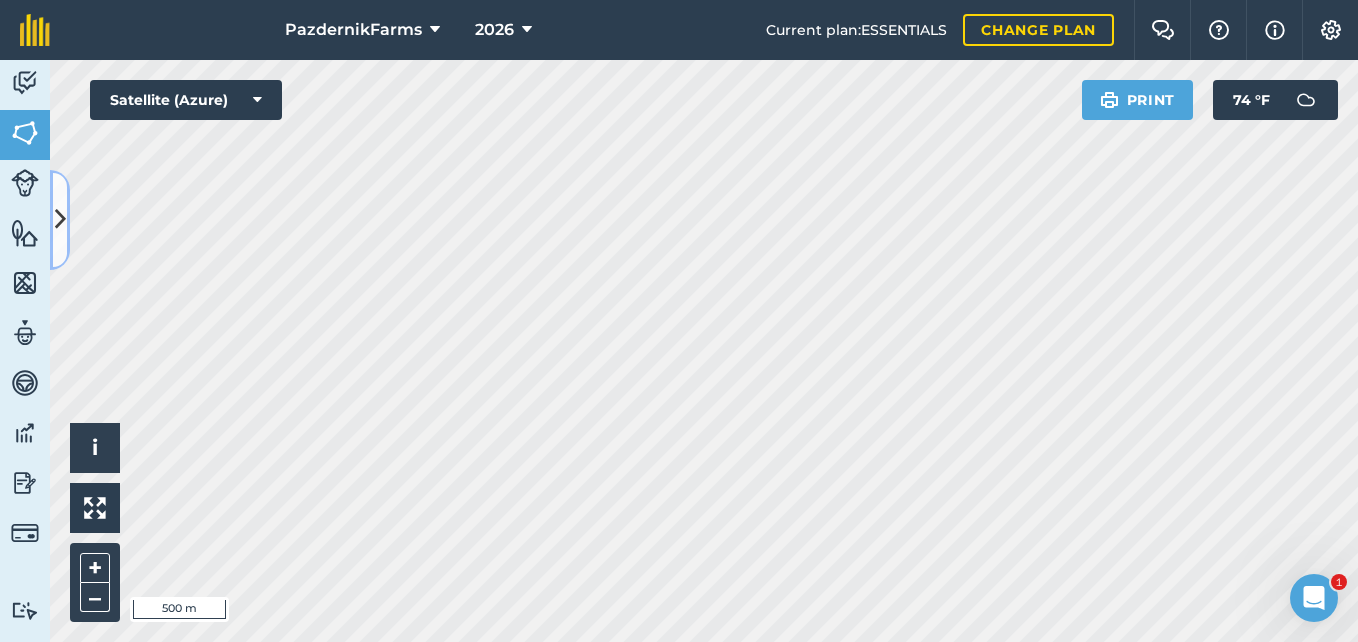 click at bounding box center [60, 219] 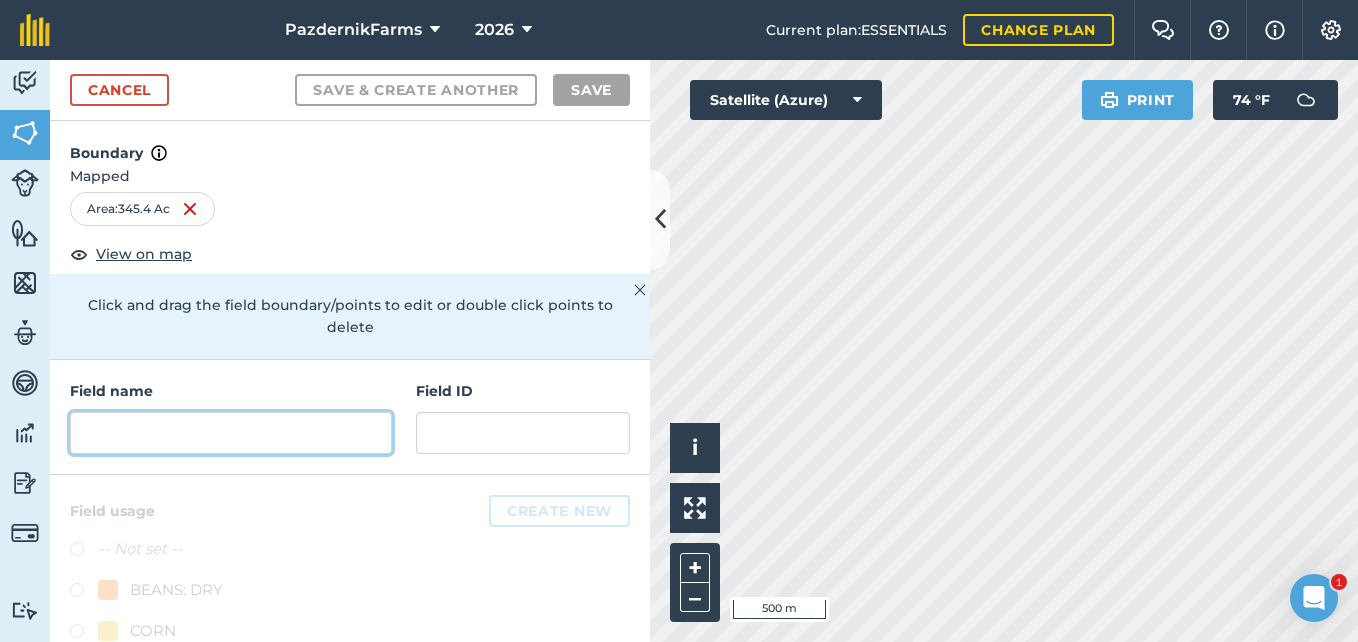 click at bounding box center [231, 433] 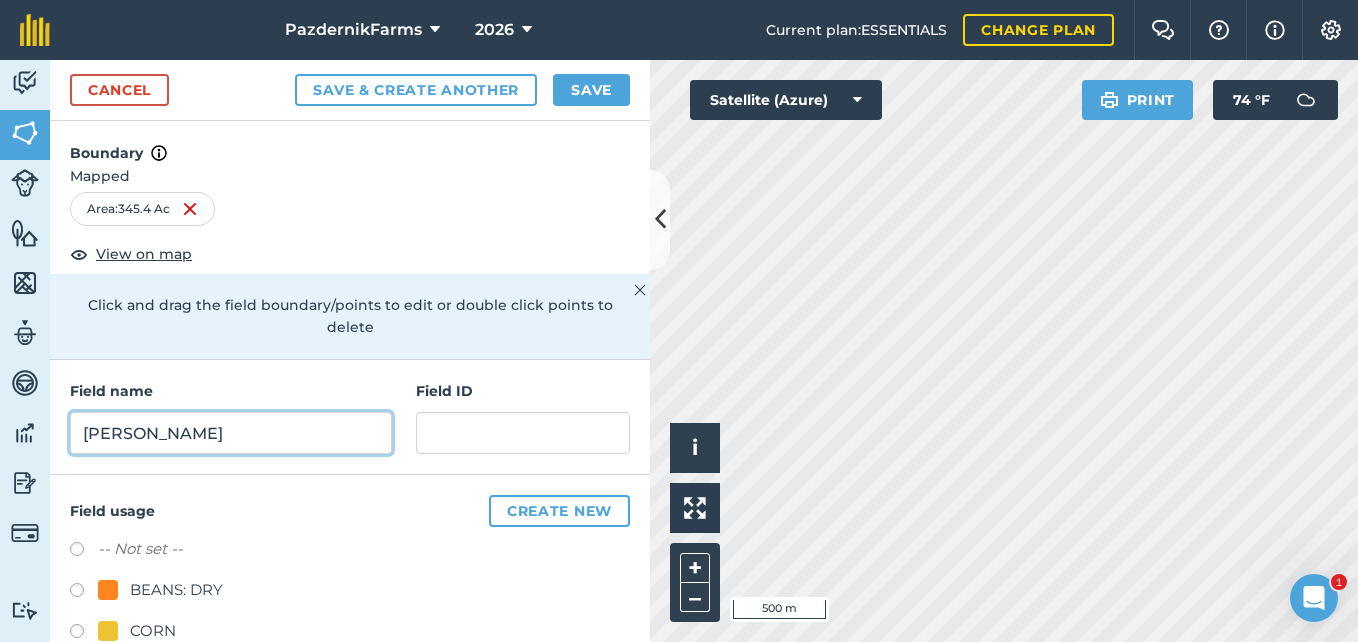 type on "[PERSON_NAME]" 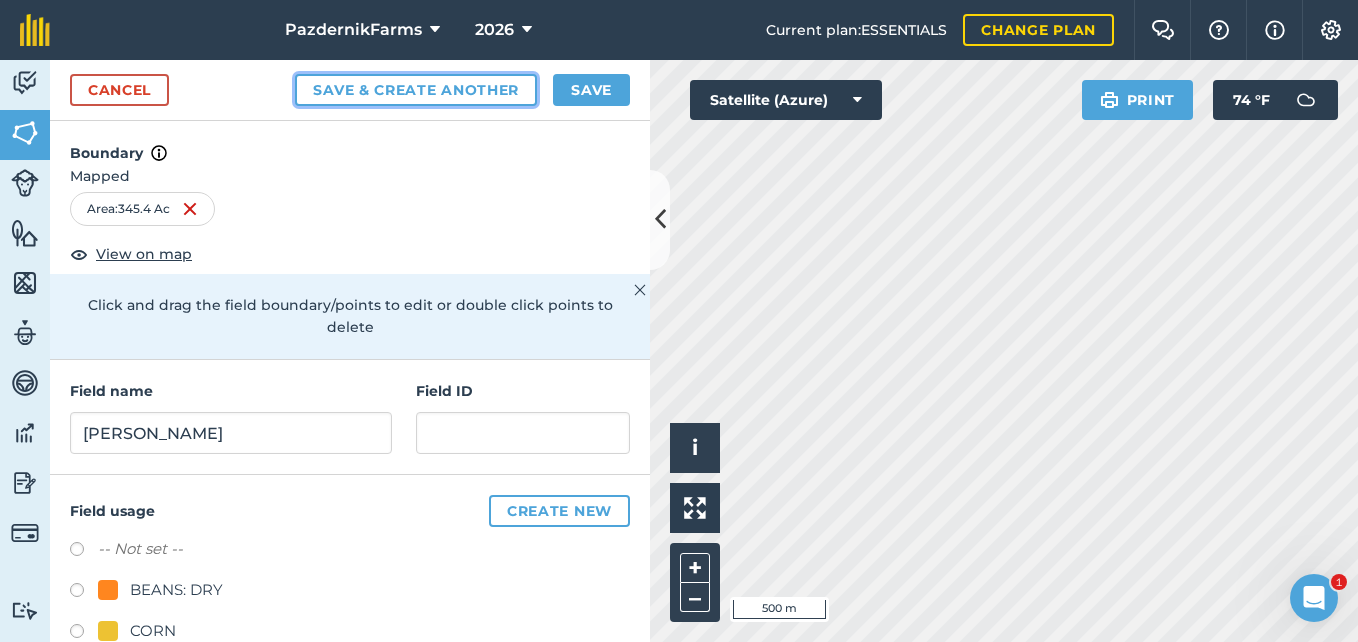 click on "Save & Create Another" at bounding box center [416, 90] 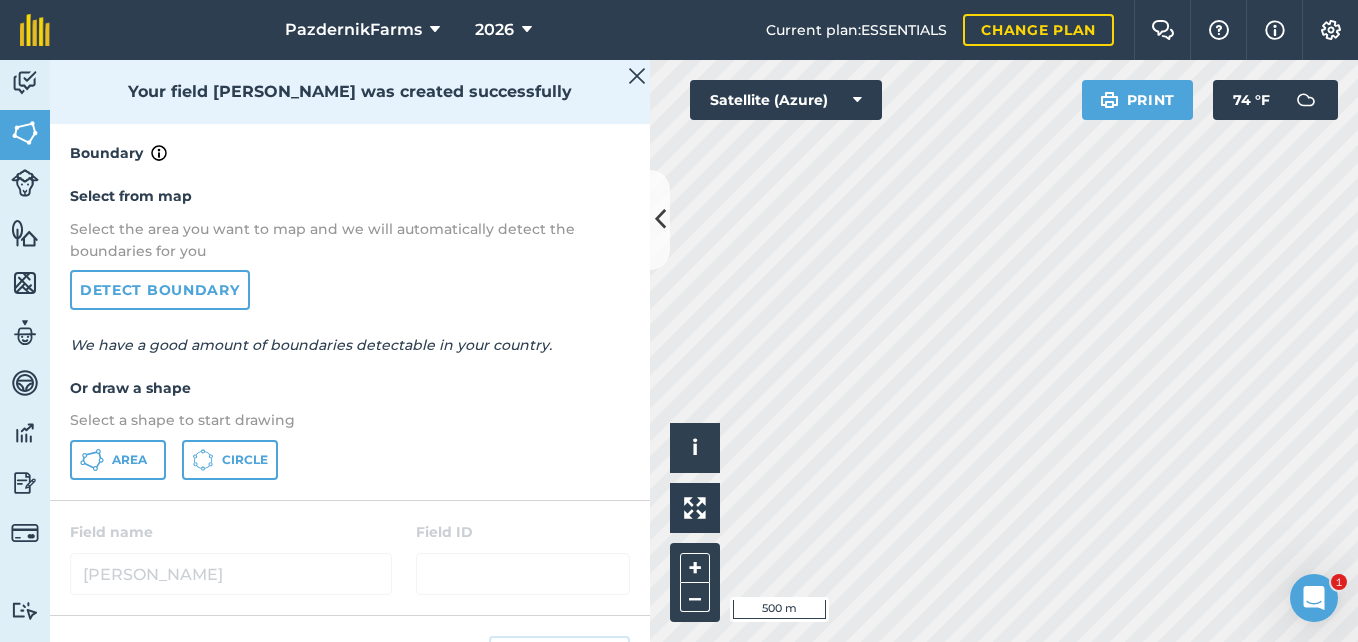 click on "Select from map Select the area you want to map and we will automatically detect the boundaries for you Detect boundary We have a good amount of boundaries detectable in your country. Or draw a shape Select a shape to start drawing Area Circle" at bounding box center [350, 332] 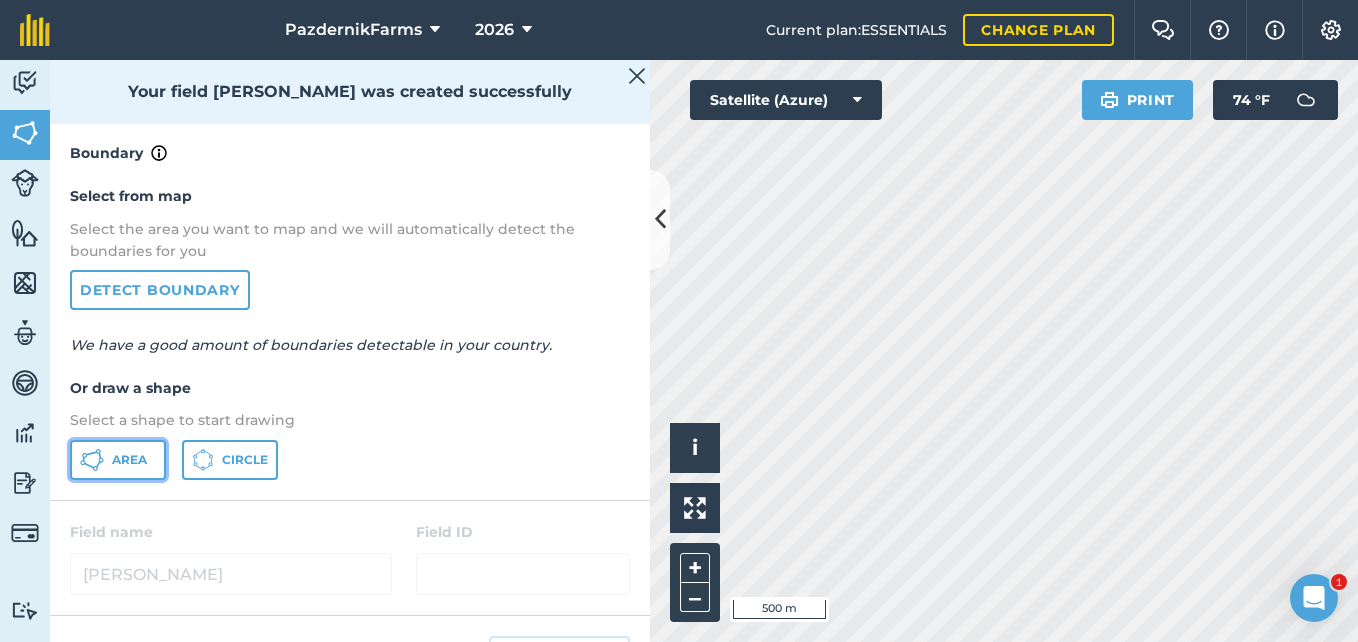 click on "Area" at bounding box center (118, 460) 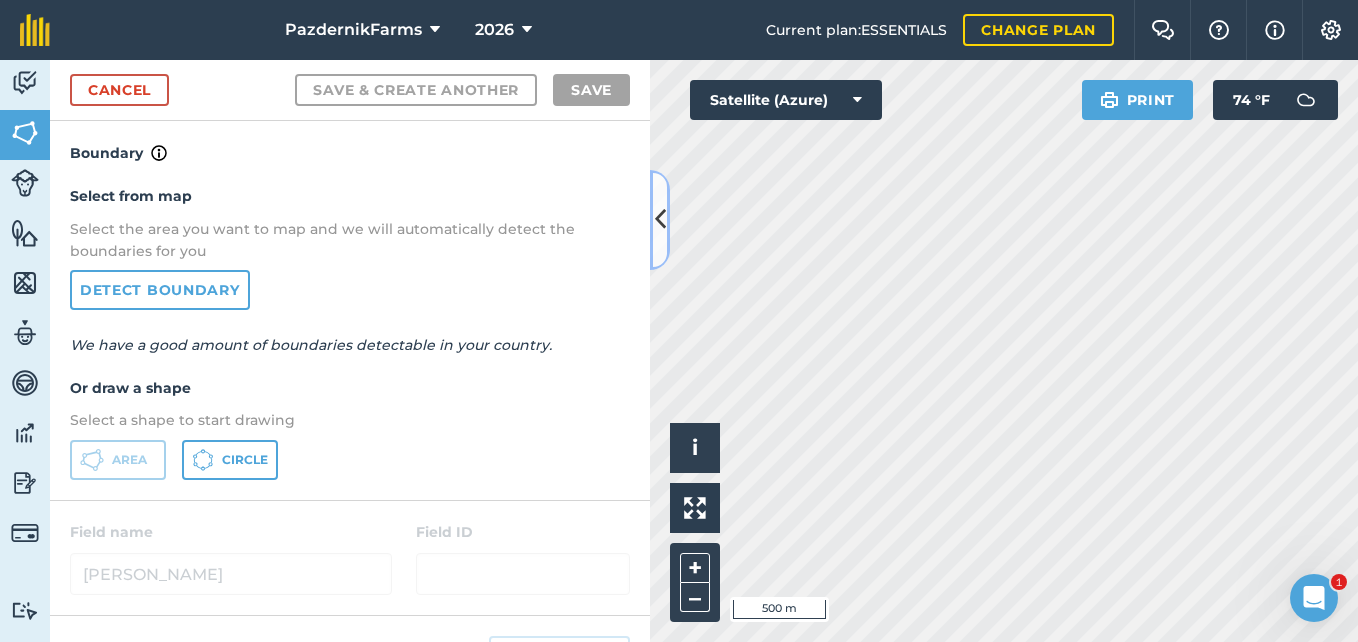 click at bounding box center (660, 220) 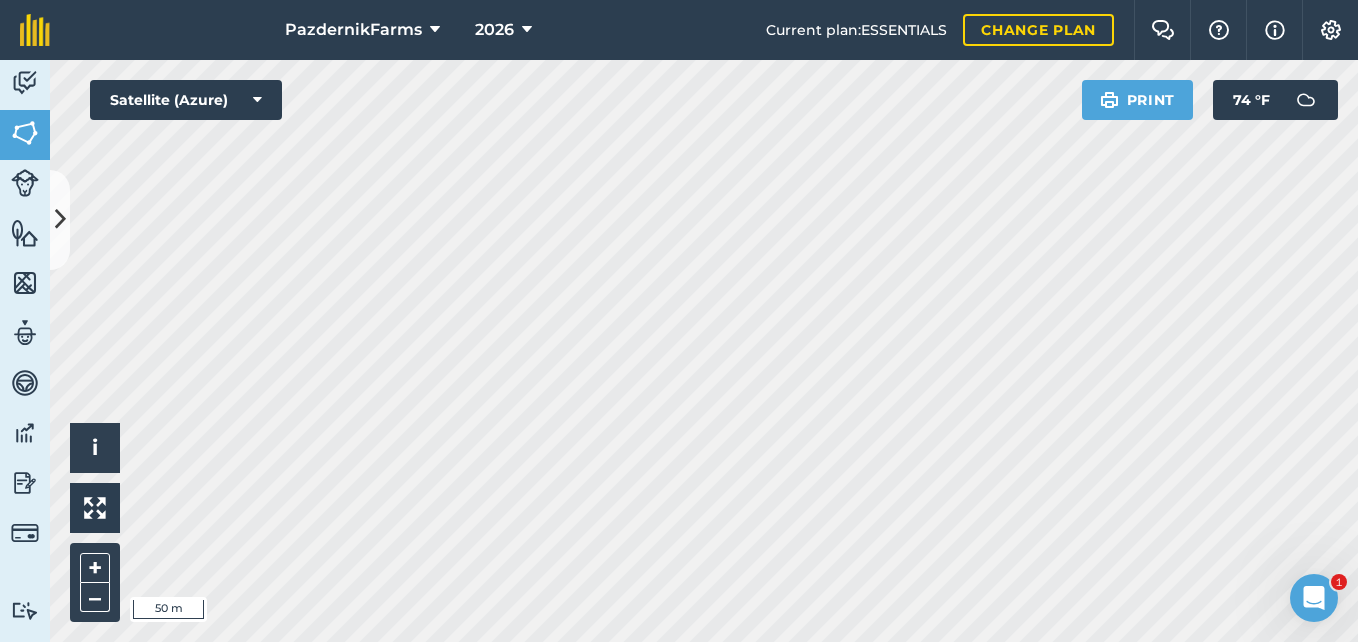 click on "PazdernikFarms 2026 Current plan :  ESSENTIALS   Change plan Farm Chat Help Info Settings PazdernikFarms  -  2026 Reproduced with the permission of  Microsoft Printed on  [DATE] Field usages No usage set BEANS: DRY CORN Pinto beans SOYBEANS SUGARBEET WHEAT Feature types Trees Water Activity Fields Livestock Features Maps Team Vehicles Data Reporting Billing Tutorials Tutorials Cancel Save & Create Another Save Boundary   Select from map Select the area you want to map and we will automatically detect the boundaries for you Detect boundary We have a good amount of boundaries detectable in your country. Or draw a shape Select a shape to start drawing Area Circle Field name [PERSON_NAME][GEOGRAPHIC_DATA] ID Field usage   Create new -- Not set -- BEANS: DRY CORN Pinto beans SOYBEANS SUGARBEET WHEAT Click to start drawing i © 2025 TomTom, Microsoft 50 m + – Satellite (Azure) Print 74   ° F" at bounding box center [679, 321] 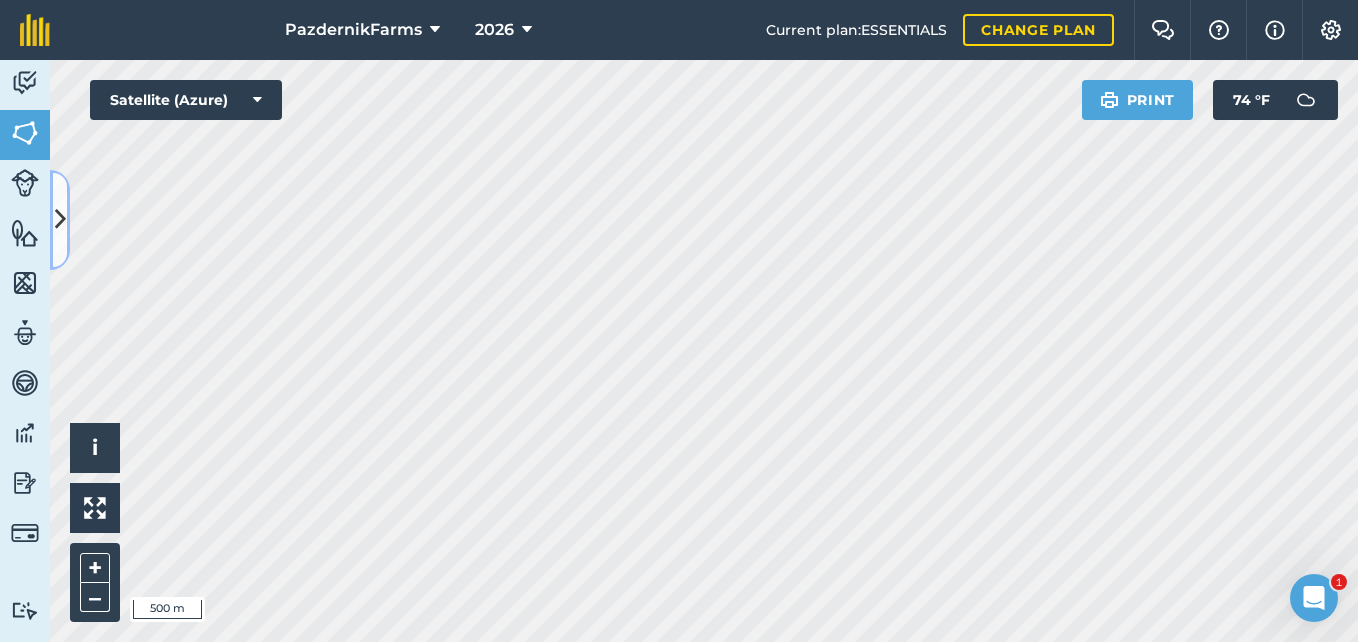 click at bounding box center (60, 220) 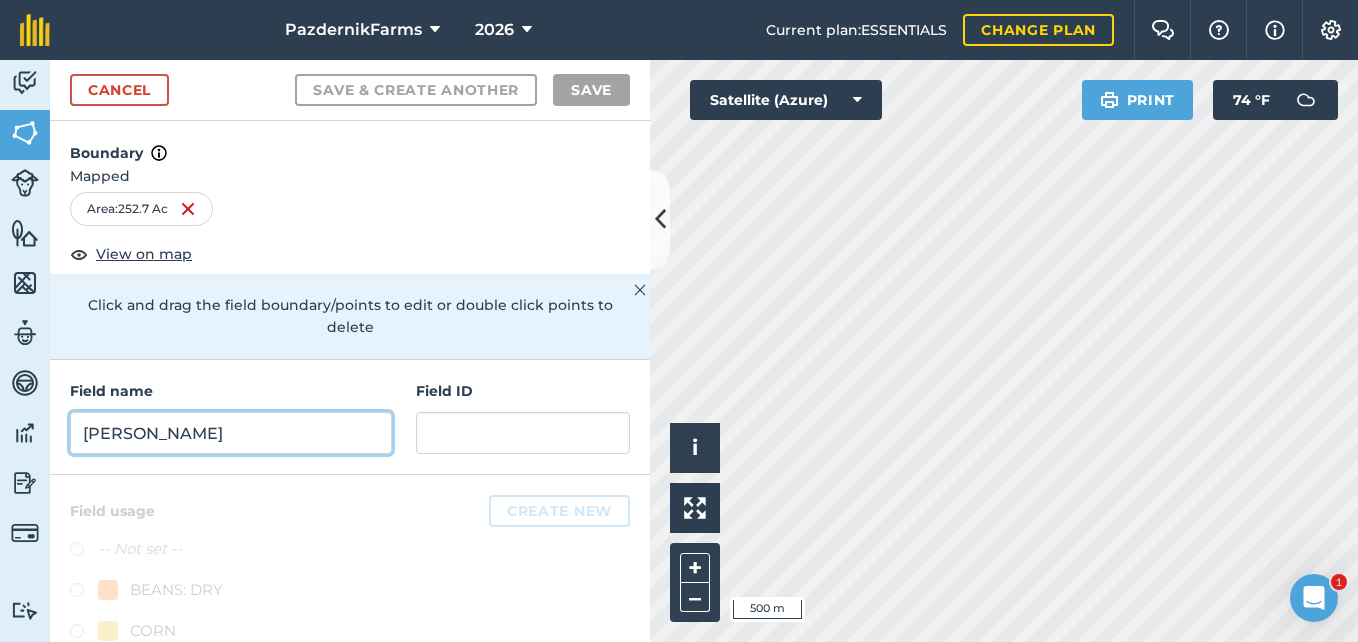 click on "[PERSON_NAME]" at bounding box center [231, 433] 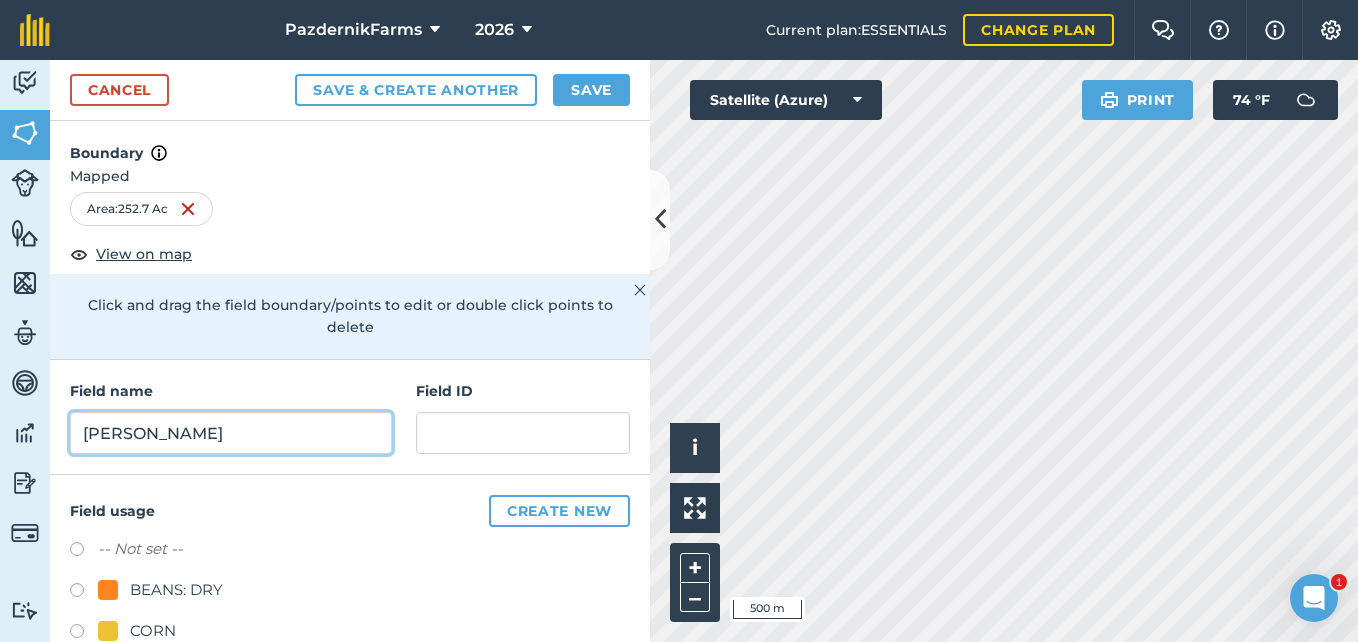 type on "[PERSON_NAME]" 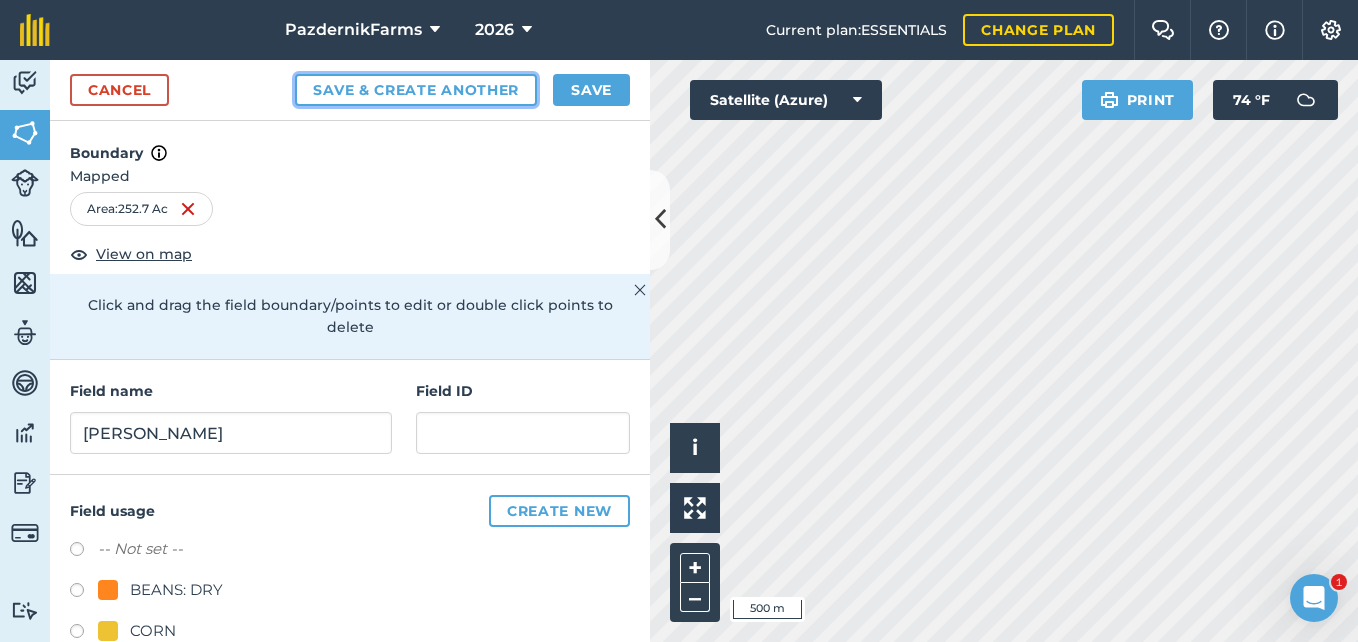 click on "Save & Create Another" at bounding box center [416, 90] 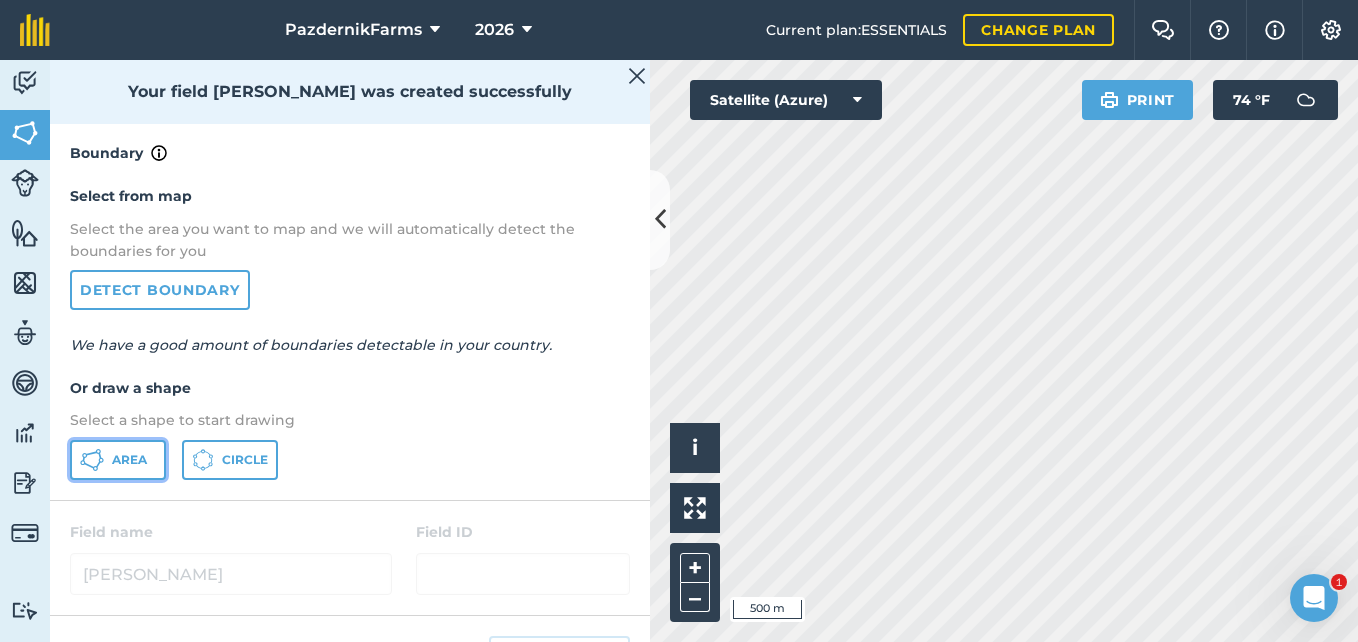 click on "Area" at bounding box center (129, 460) 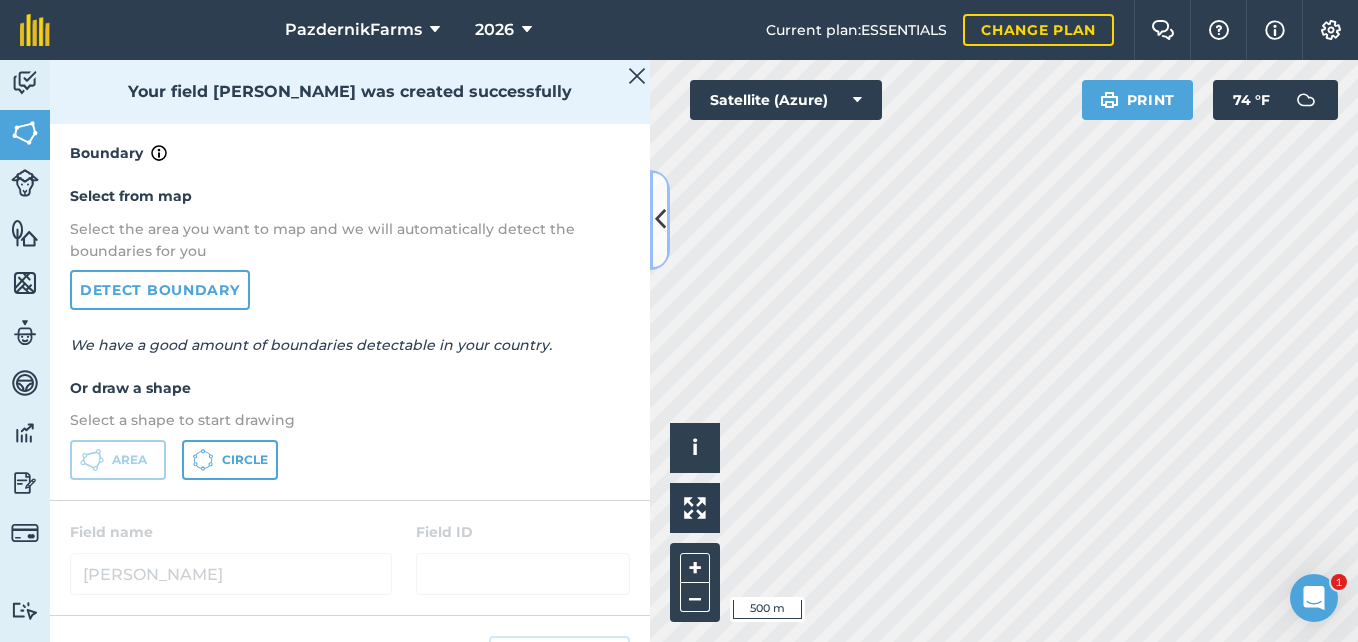 click at bounding box center [660, 219] 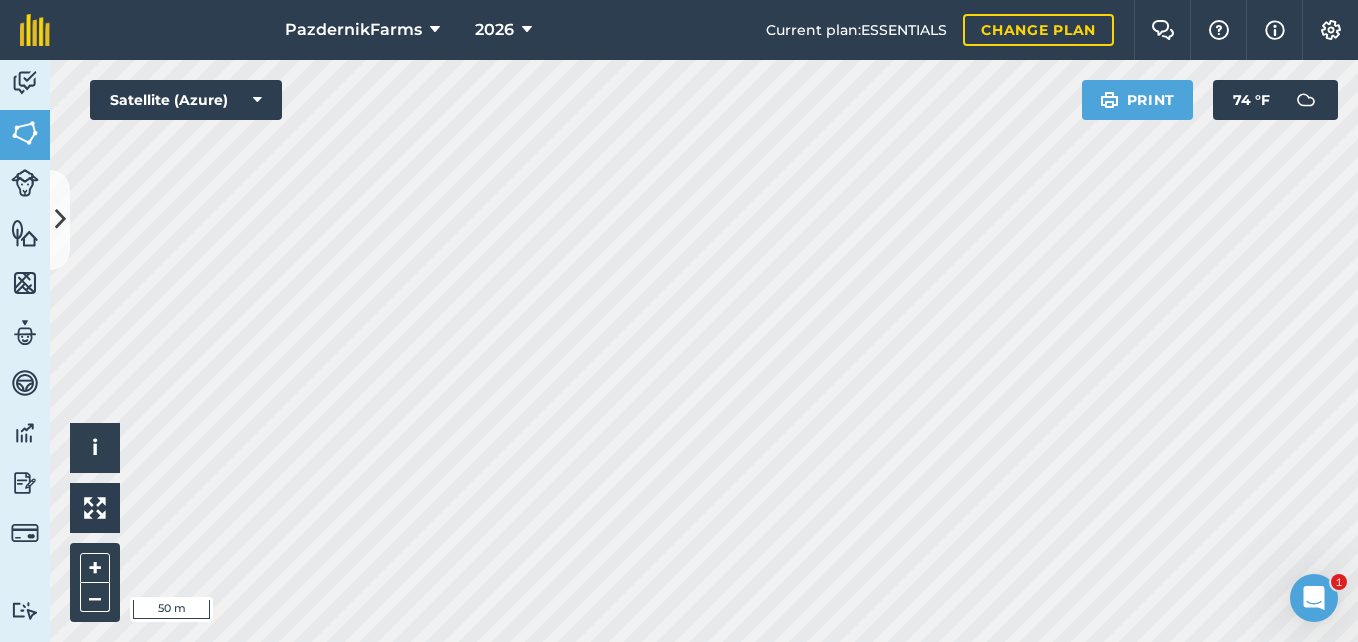 click on "PazdernikFarms 2026 Current plan :  ESSENTIALS   Change plan Farm Chat Help Info Settings PazdernikFarms  -  2026 Reproduced with the permission of  Microsoft Printed on  [DATE] Field usages No usage set BEANS: DRY CORN Pinto beans SOYBEANS SUGARBEET WHEAT Feature types Trees Water Activity Fields Livestock Features Maps Team Vehicles Data Reporting Billing Tutorials Tutorials Cancel Save & Create Another Save Boundary   Select from map Select the area you want to map and we will automatically detect the boundaries for you Detect boundary We have a good amount of boundaries detectable in your country. Or draw a shape Select a shape to start drawing Area Circle Field name [PERSON_NAME][GEOGRAPHIC_DATA] ID Field usage   Create new -- Not set -- BEANS: DRY CORN Pinto beans SOYBEANS SUGARBEET WHEAT Click to start drawing i © 2025 TomTom, Microsoft 50 m + – Satellite (Azure) Print 74   ° F" at bounding box center [679, 321] 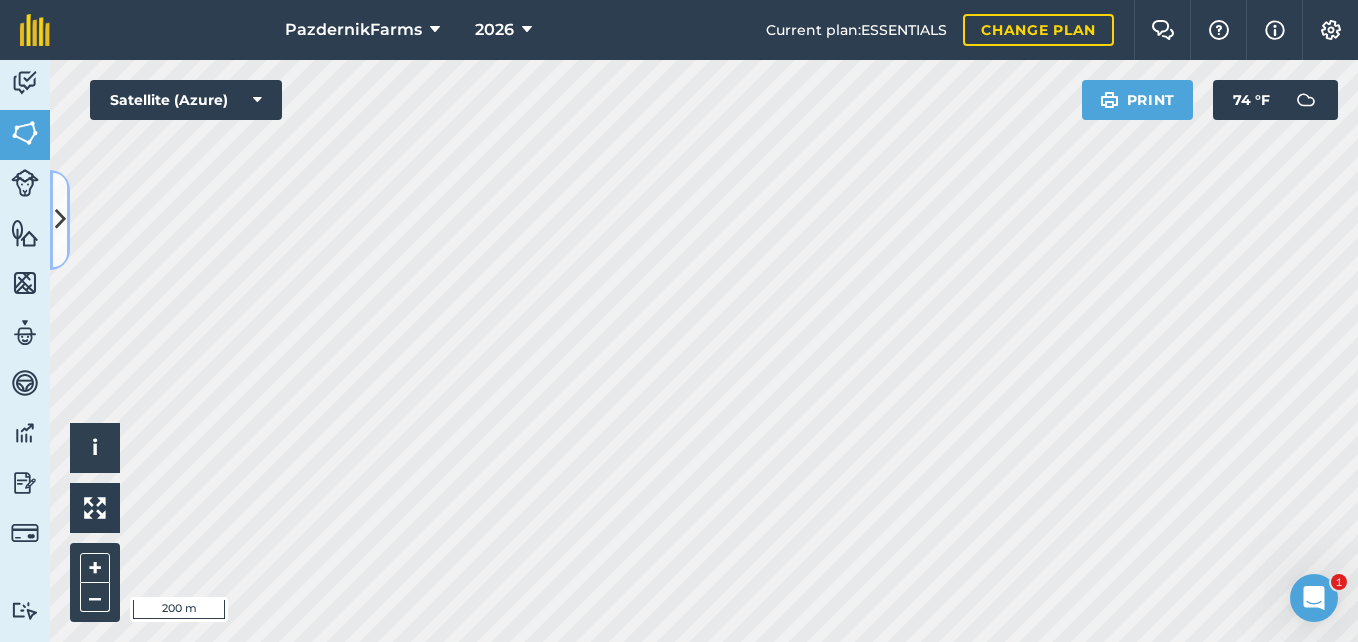 click at bounding box center (60, 219) 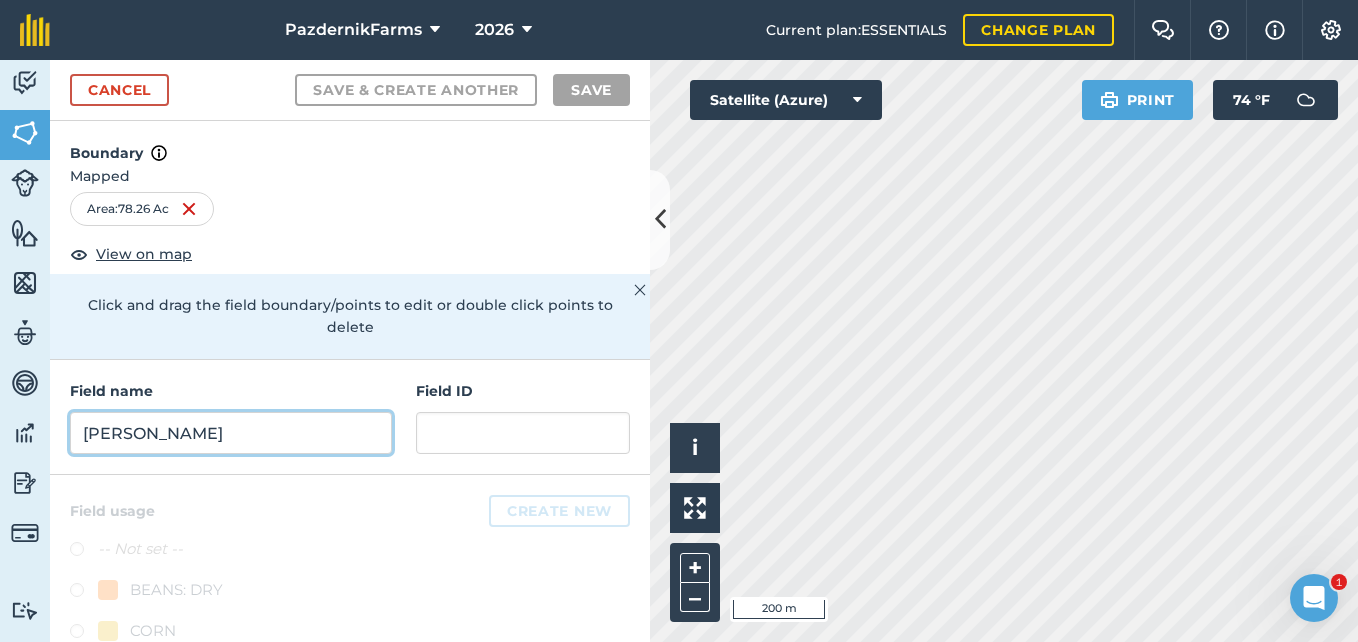 click on "[PERSON_NAME]" at bounding box center (231, 433) 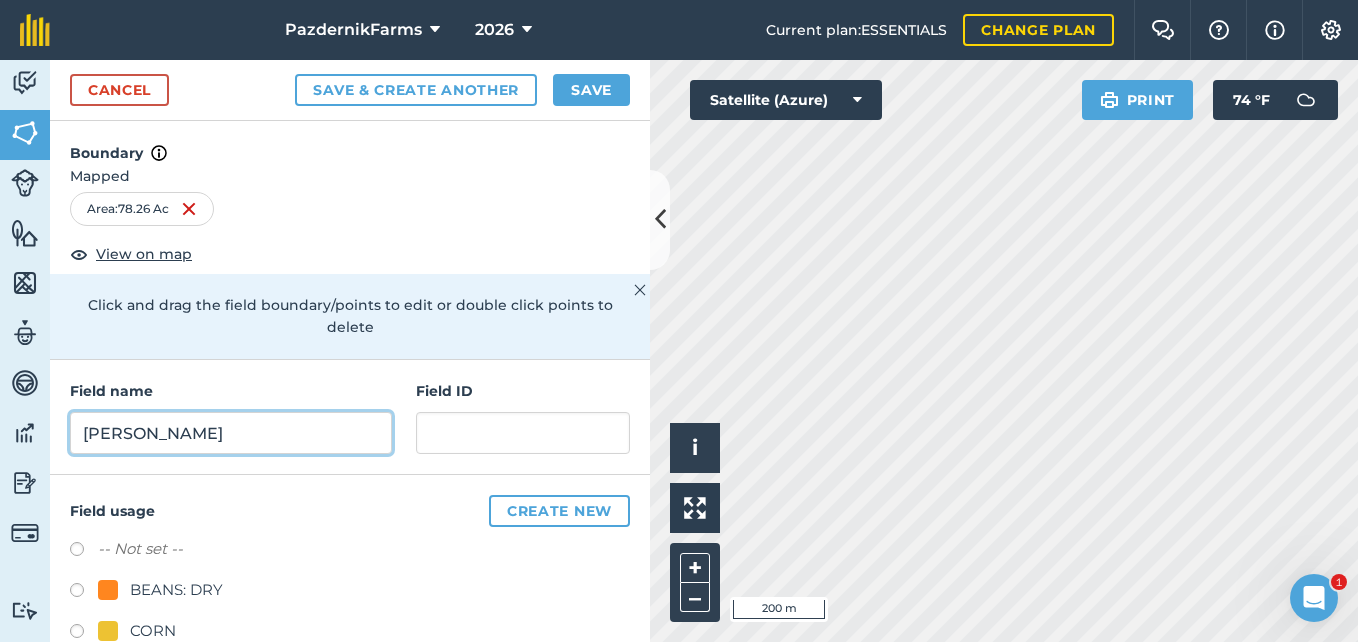 type on "[PERSON_NAME]" 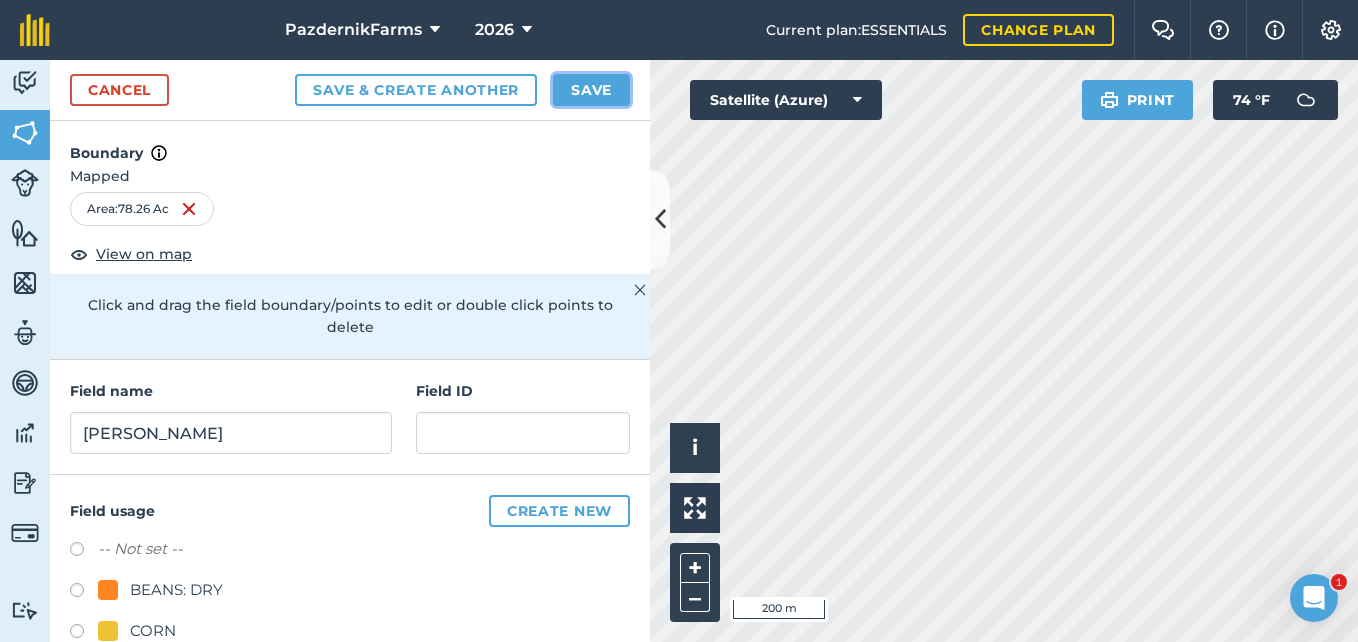 click on "Save" at bounding box center (591, 90) 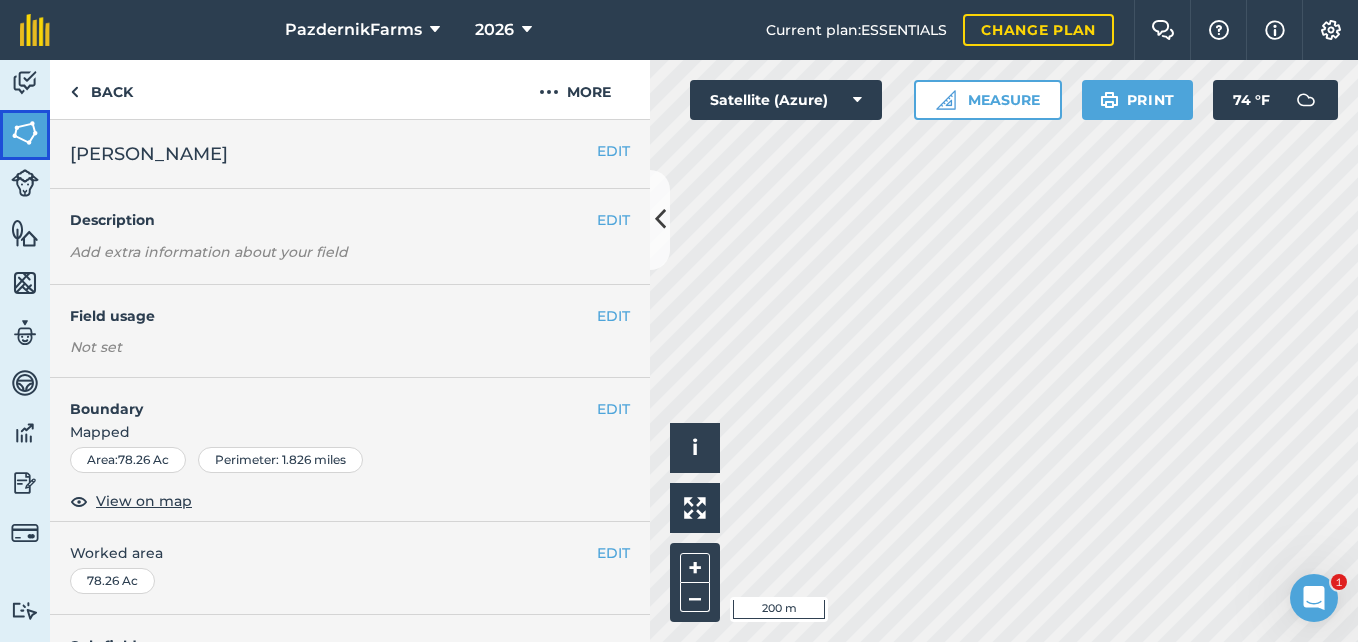 click at bounding box center (25, 133) 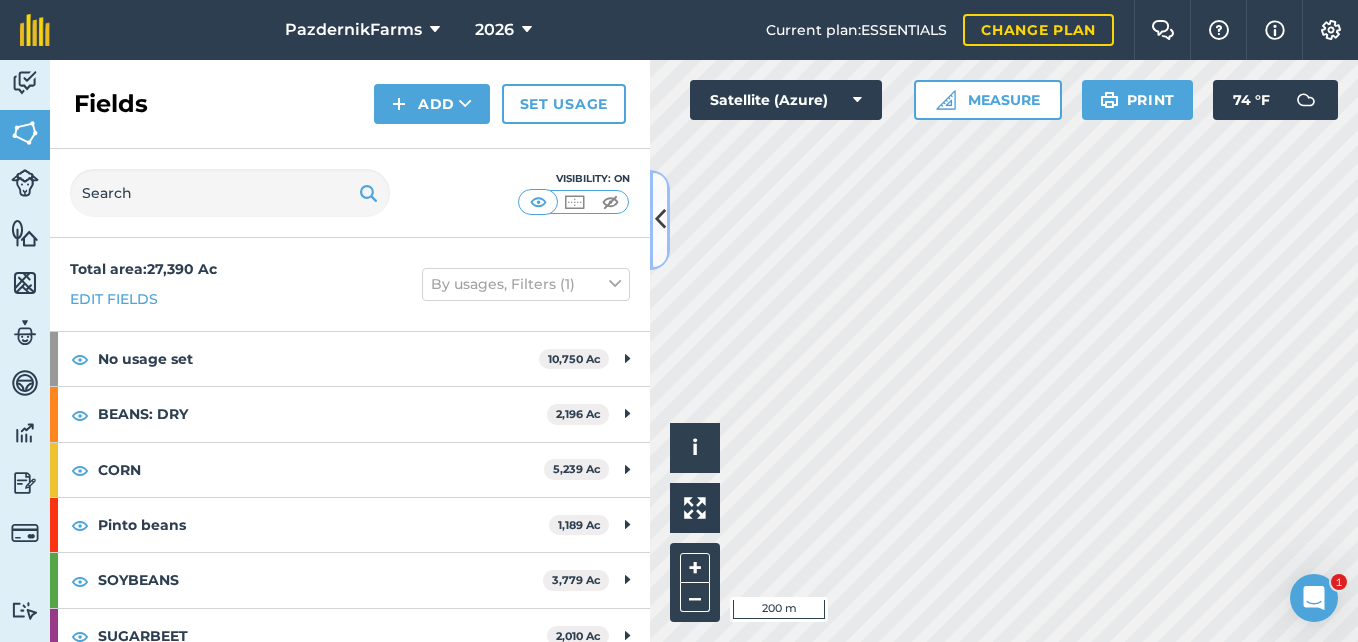 click at bounding box center (660, 219) 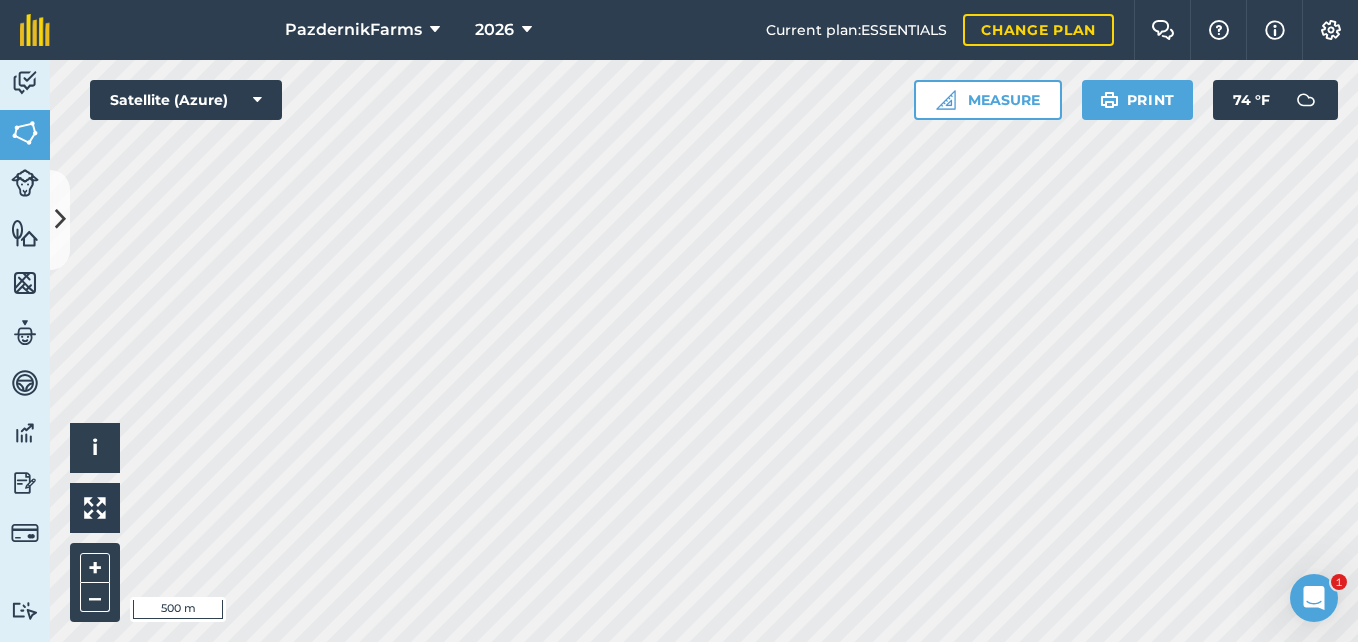 click on "PazdernikFarms 2026 Current plan :  ESSENTIALS   Change plan Farm Chat Help Info Settings PazdernikFarms  -  2026 Reproduced with the permission of  Microsoft Printed on  [DATE] Field usages No usage set BEANS: DRY CORN Pinto beans SOYBEANS SUGARBEET WHEAT Feature types Trees Water Activity Fields Livestock Features Maps Team Vehicles Data Reporting Billing Tutorials Tutorials Fields   Add   Set usage Visibility: On Total area :  27,390   Ac Edit fields By usages, Filters (1) No usage set 10,750   [PERSON_NAME][GEOGRAPHIC_DATA]  156.2   [PERSON_NAME][GEOGRAPHIC_DATA]  147.9   [GEOGRAPHIC_DATA][PERSON_NAME][GEOGRAPHIC_DATA]  269.1   [PERSON_NAME][GEOGRAPHIC_DATA]  302.9   [PERSON_NAME][GEOGRAPHIC_DATA]  282   [GEOGRAPHIC_DATA][PERSON_NAME][GEOGRAPHIC_DATA]  260.1   [PERSON_NAME]  321.9   [PERSON_NAME][GEOGRAPHIC_DATA]  223.7   [PERSON_NAME]  46.57   [PERSON_NAME][GEOGRAPHIC_DATA]  86.64   [PERSON_NAME]  77.41   [PERSON_NAME]  234.2   [PERSON_NAME][GEOGRAPHIC_DATA]  396.8   [PERSON_NAME]  73.83   [PERSON_NAME]  206   [PERSON_NAME][GEOGRAPHIC_DATA]  68.97   [PERSON_NAME]  507.1   [PERSON_NAME][GEOGRAPHIC_DATA]  61.89   [PERSON_NAME]  73.1   [PERSON_NAME][GEOGRAPHIC_DATA]  530.5   [PERSON_NAME]  37.21   [PERSON_NAME]  71.81   [PERSON_NAME]  144   [PERSON_NAME]  74.63   [PERSON_NAME]  151.5   [PERSON_NAME]  122.3   Ac" at bounding box center [679, 321] 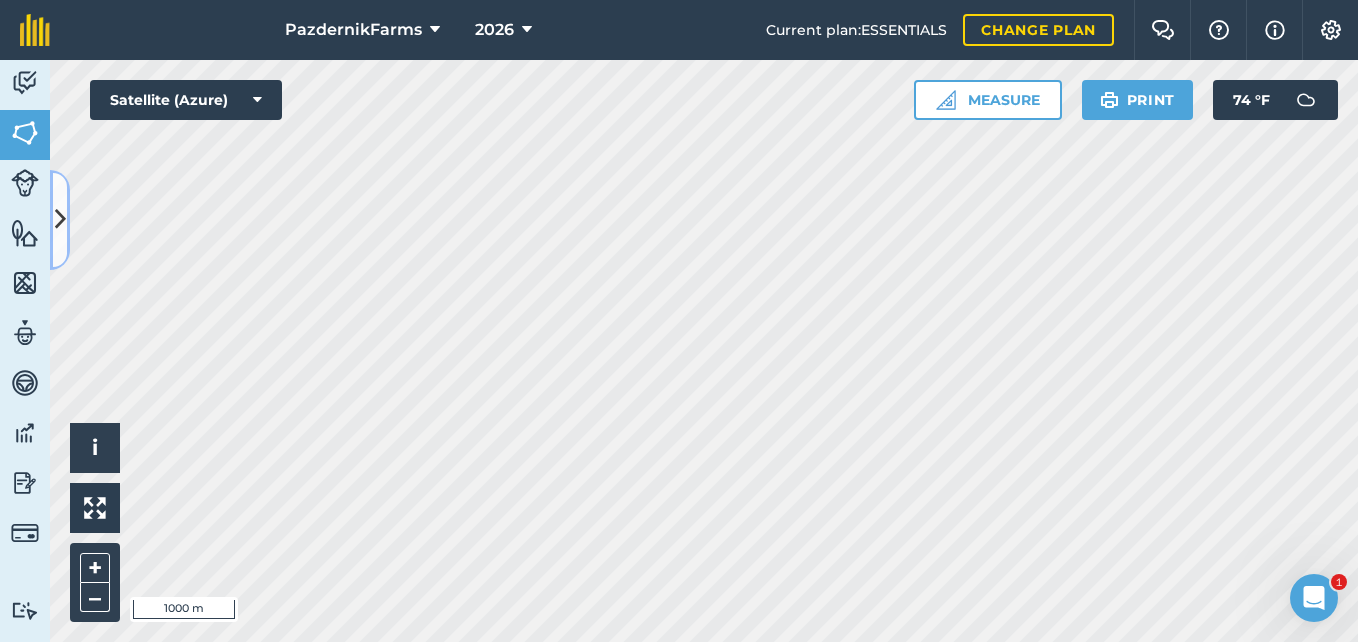 click at bounding box center (60, 220) 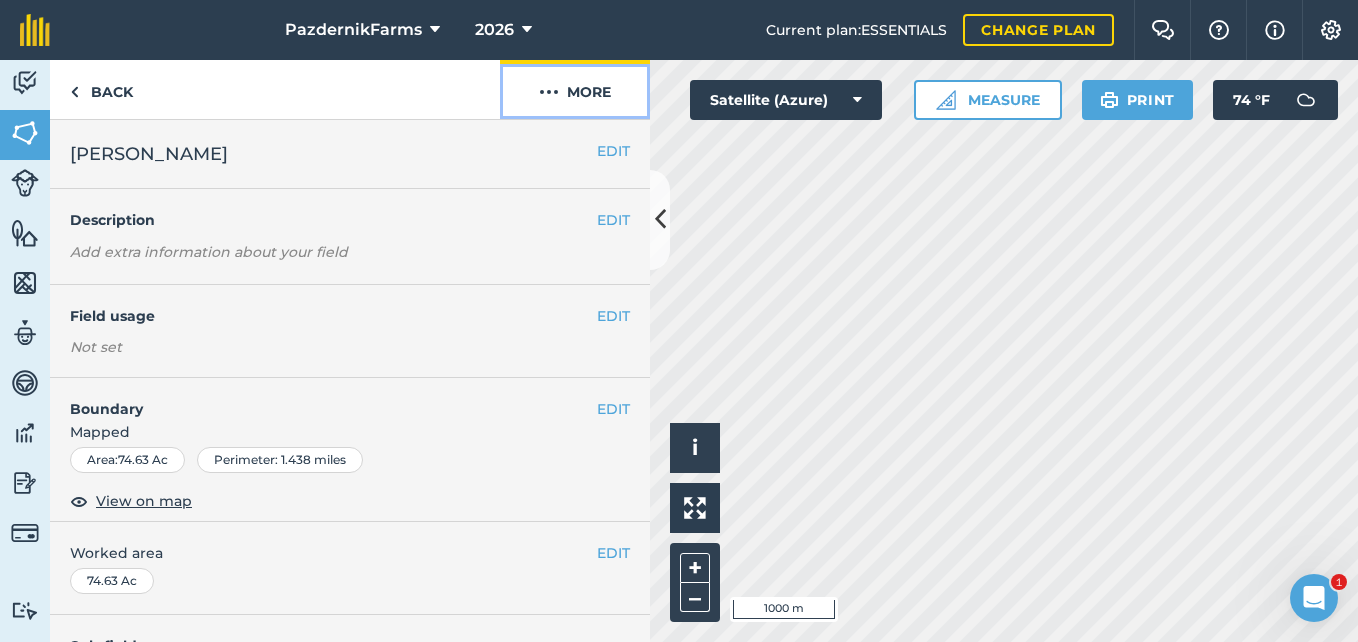 click on "More" at bounding box center (575, 89) 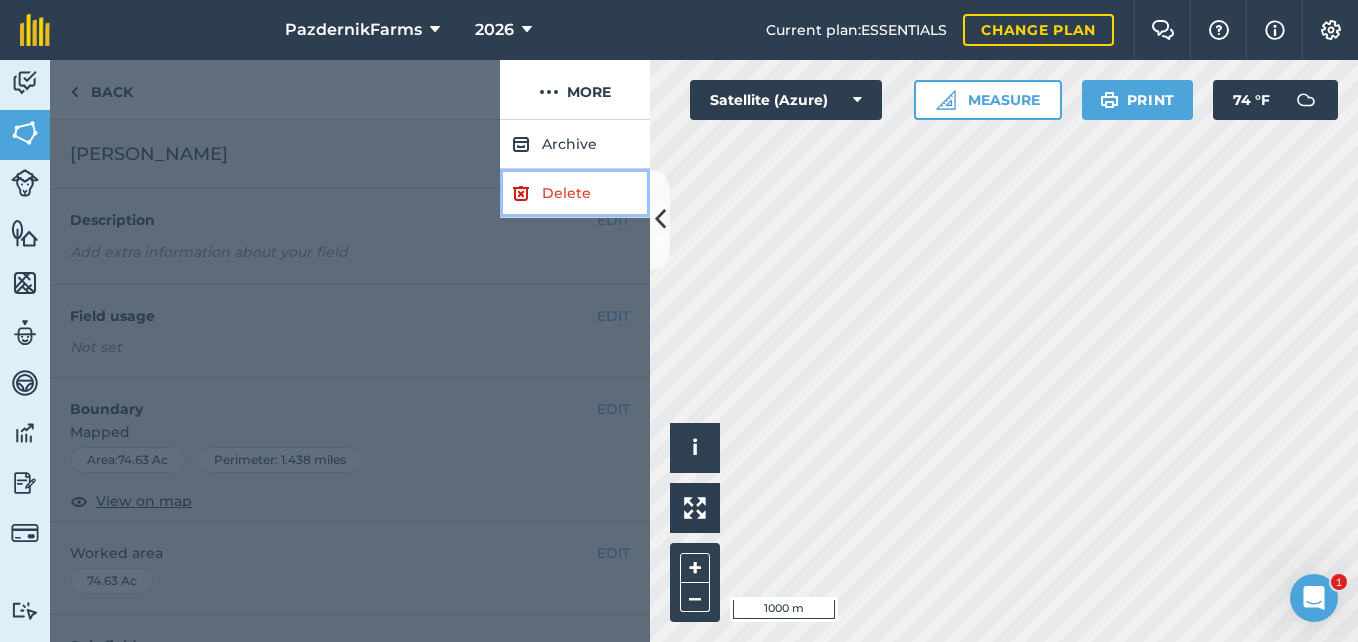 click on "Delete" at bounding box center (575, 193) 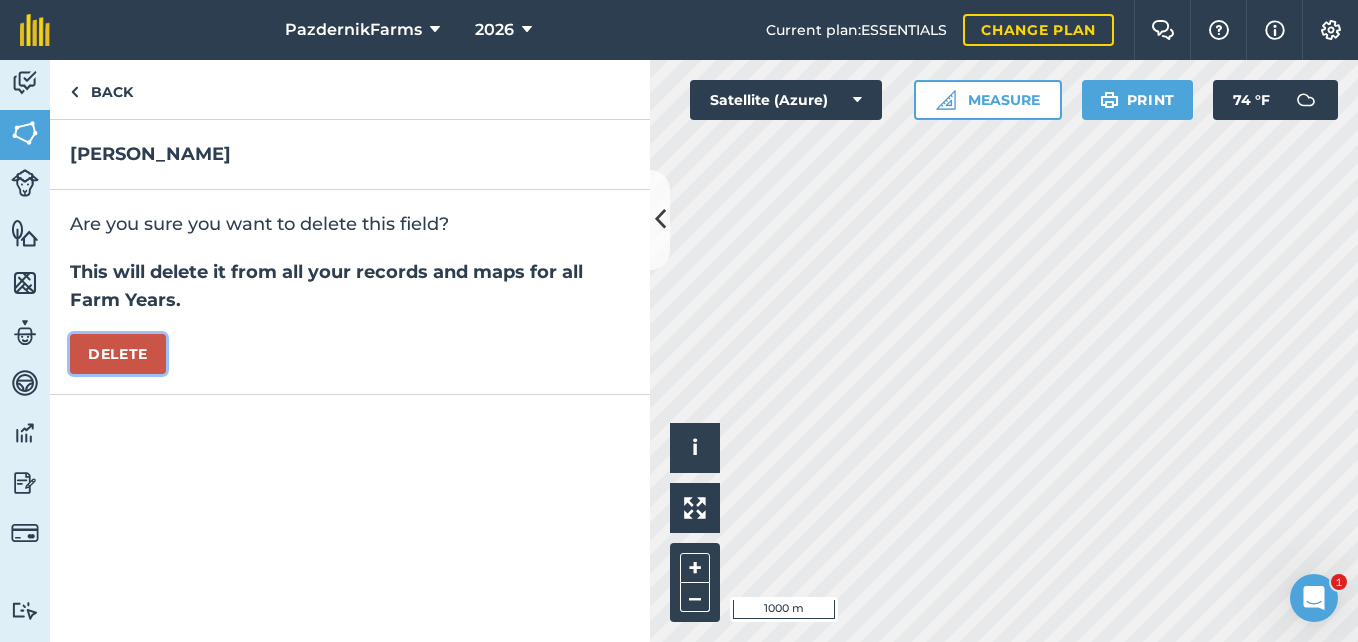 click on "Delete" at bounding box center [118, 354] 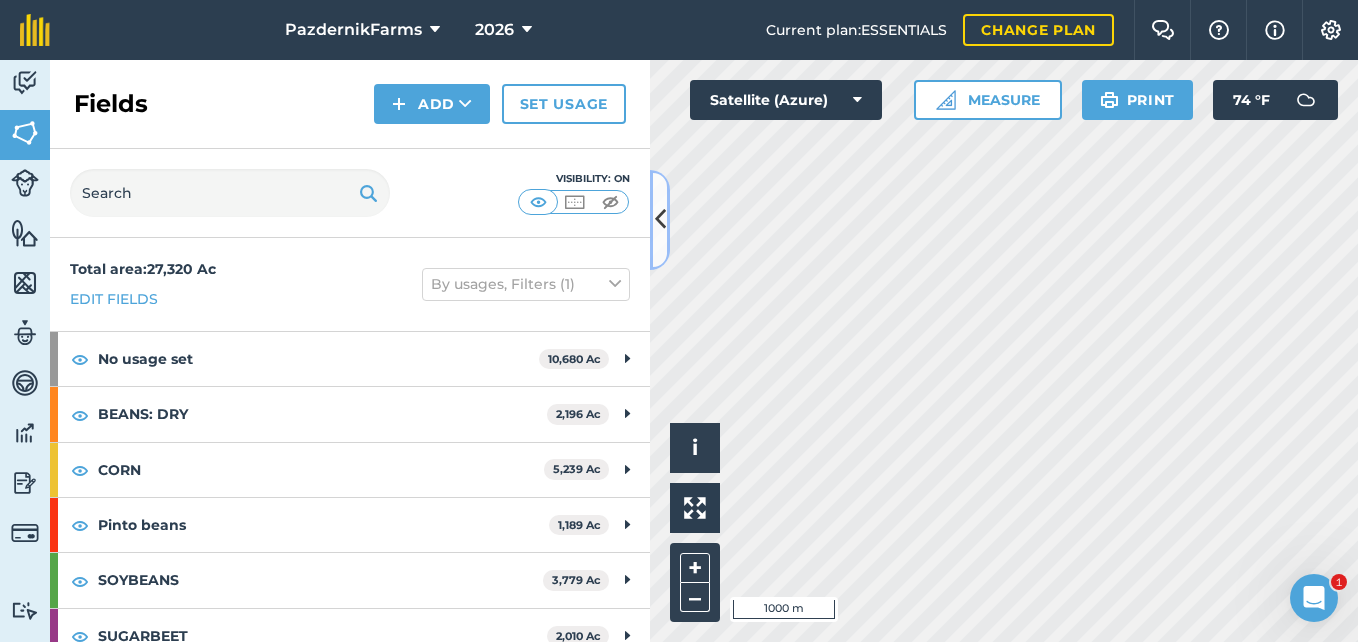 click at bounding box center (660, 219) 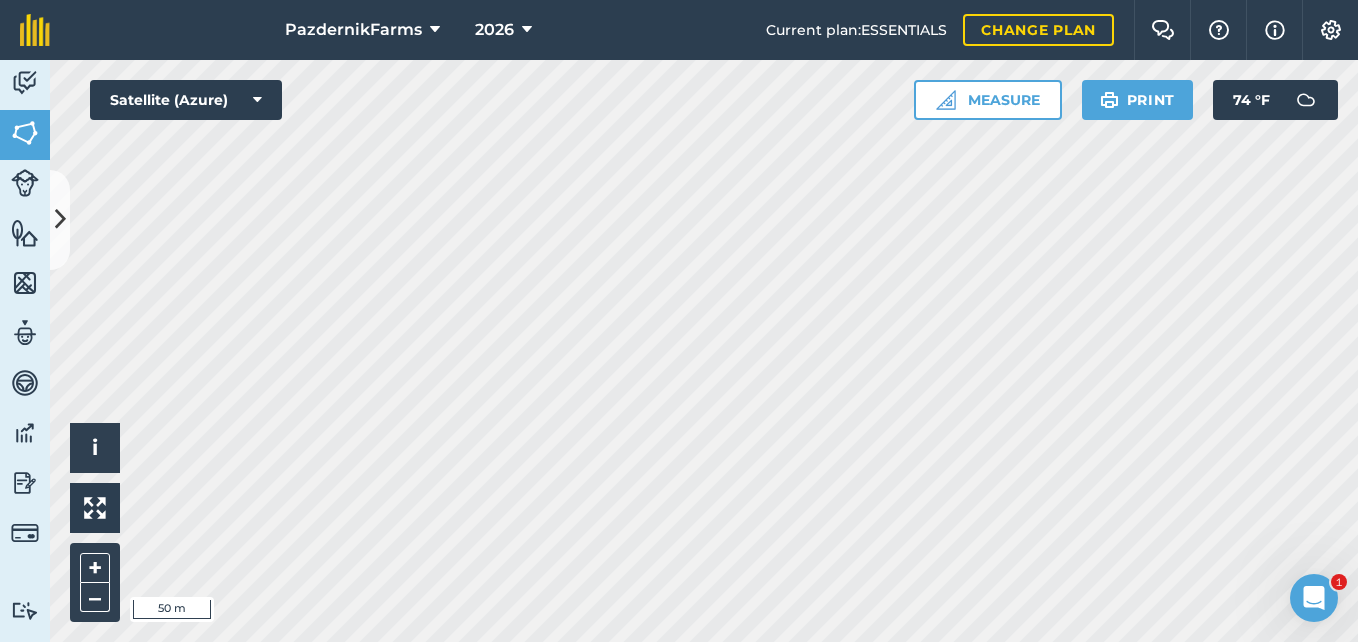 click on "PazdernikFarms 2026 Current plan :  ESSENTIALS   Change plan Farm Chat Help Info Settings PazdernikFarms  -  2026 Reproduced with the permission of  Microsoft Printed on  [DATE] Field usages No usage set BEANS: DRY CORN Pinto beans SOYBEANS SUGARBEET WHEAT Feature types Trees Water Activity Fields Livestock Features Maps Team Vehicles Data Reporting Billing Tutorials Tutorials Fields   Add   Set usage Visibility: On Total area :  27,320   Ac Edit fields By usages, Filters (1) No usage set 10,680   [GEOGRAPHIC_DATA][PERSON_NAME][GEOGRAPHIC_DATA]  156.2   [PERSON_NAME][GEOGRAPHIC_DATA]  147.9   [GEOGRAPHIC_DATA][PERSON_NAME][GEOGRAPHIC_DATA]  269.1   [PERSON_NAME][GEOGRAPHIC_DATA]  302.9   [PERSON_NAME][GEOGRAPHIC_DATA]  282   [GEOGRAPHIC_DATA][PERSON_NAME][GEOGRAPHIC_DATA]  260.1   [PERSON_NAME]  321.9   [PERSON_NAME][GEOGRAPHIC_DATA]  223.7   [PERSON_NAME]  46.57   [PERSON_NAME][GEOGRAPHIC_DATA]  86.64   [PERSON_NAME]  77.41   [PERSON_NAME]  234.2   [PERSON_NAME][GEOGRAPHIC_DATA]  396.8   [PERSON_NAME]  73.83   [PERSON_NAME]  206   [PERSON_NAME][GEOGRAPHIC_DATA]  68.97   [PERSON_NAME]  507.1   [PERSON_NAME][GEOGRAPHIC_DATA]  61.89   [PERSON_NAME]  73.1   [PERSON_NAME][GEOGRAPHIC_DATA]  530.5   [PERSON_NAME]  37.21   [PERSON_NAME]  71.81   [PERSON_NAME]  144   [PERSON_NAME]  151.5   [PERSON_NAME]  122.3   [PERSON_NAME]  114.3   Ac" at bounding box center [679, 321] 